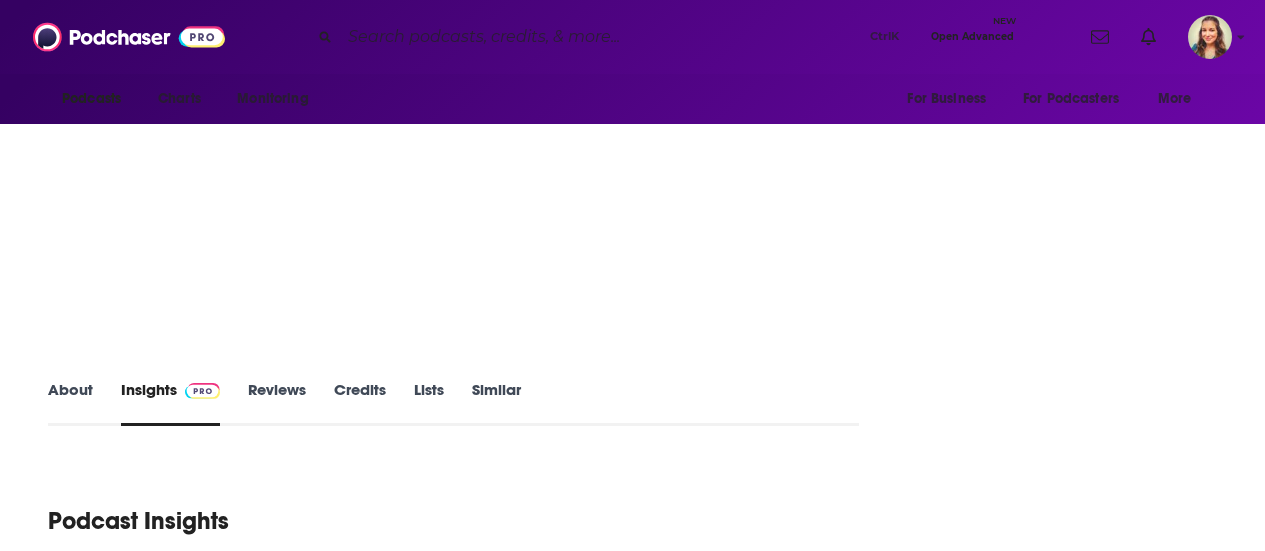 scroll, scrollTop: 0, scrollLeft: 0, axis: both 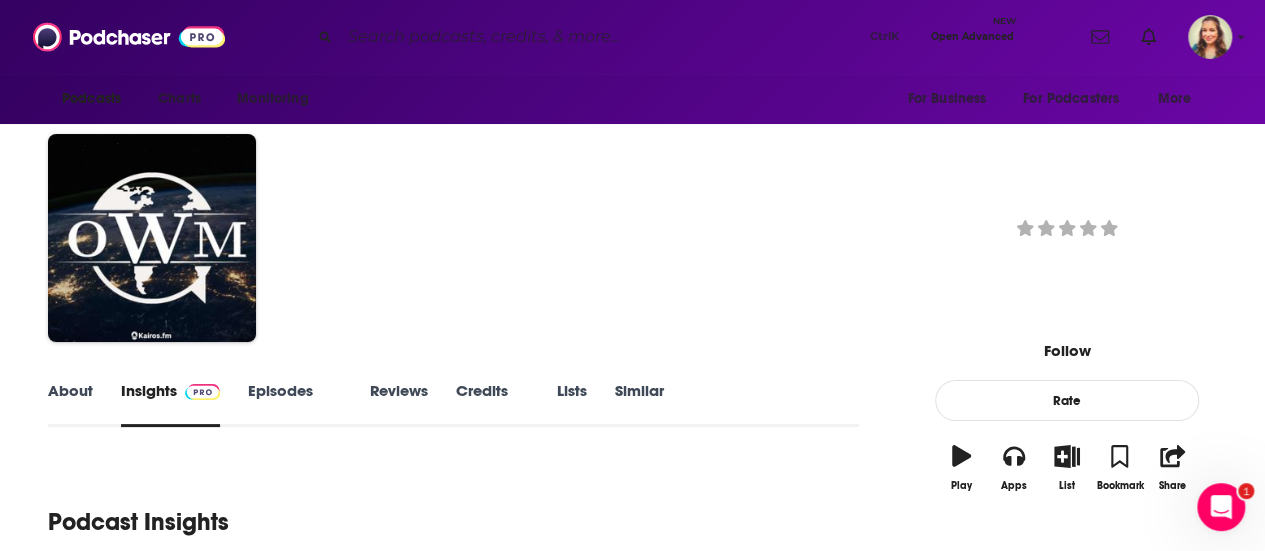 click at bounding box center (601, 37) 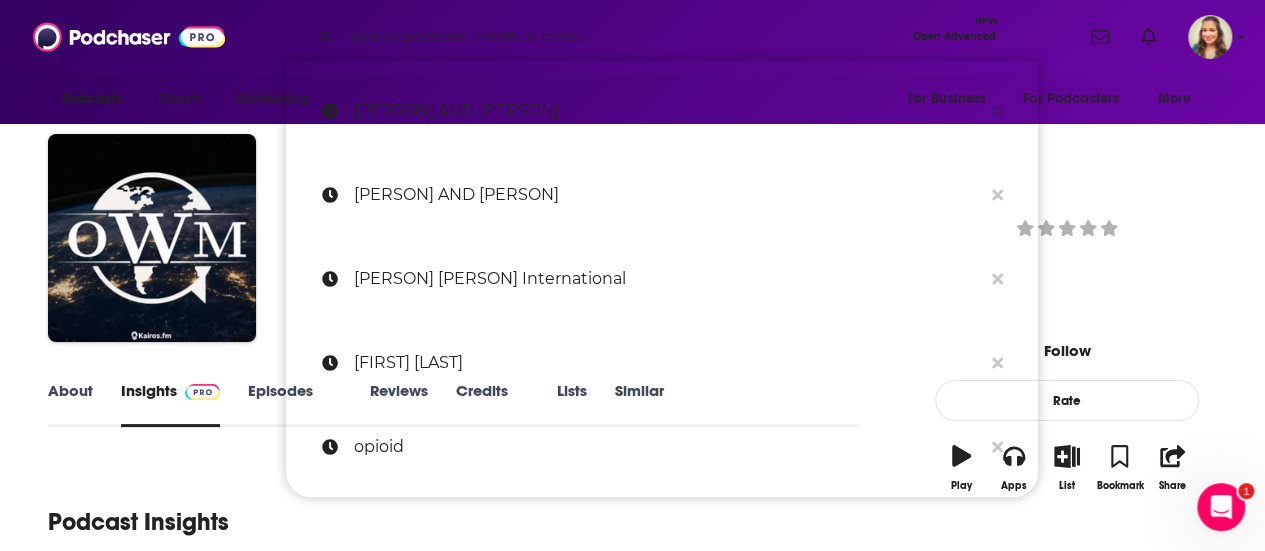 paste on "The Givers, Doers, & Thinkers Podcast" 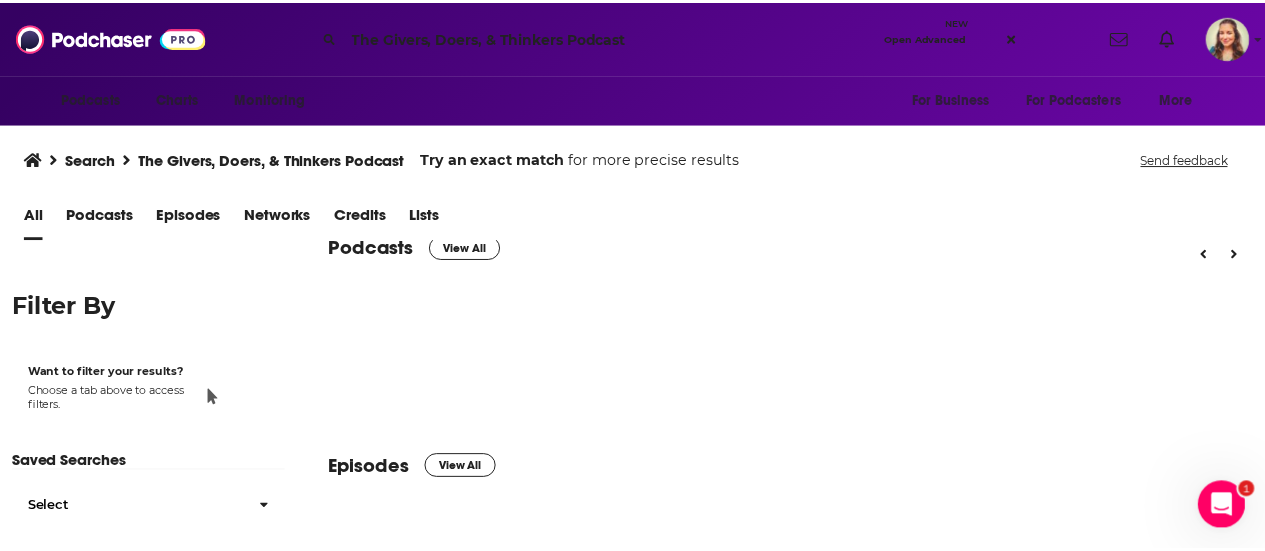 scroll, scrollTop: 30, scrollLeft: 0, axis: vertical 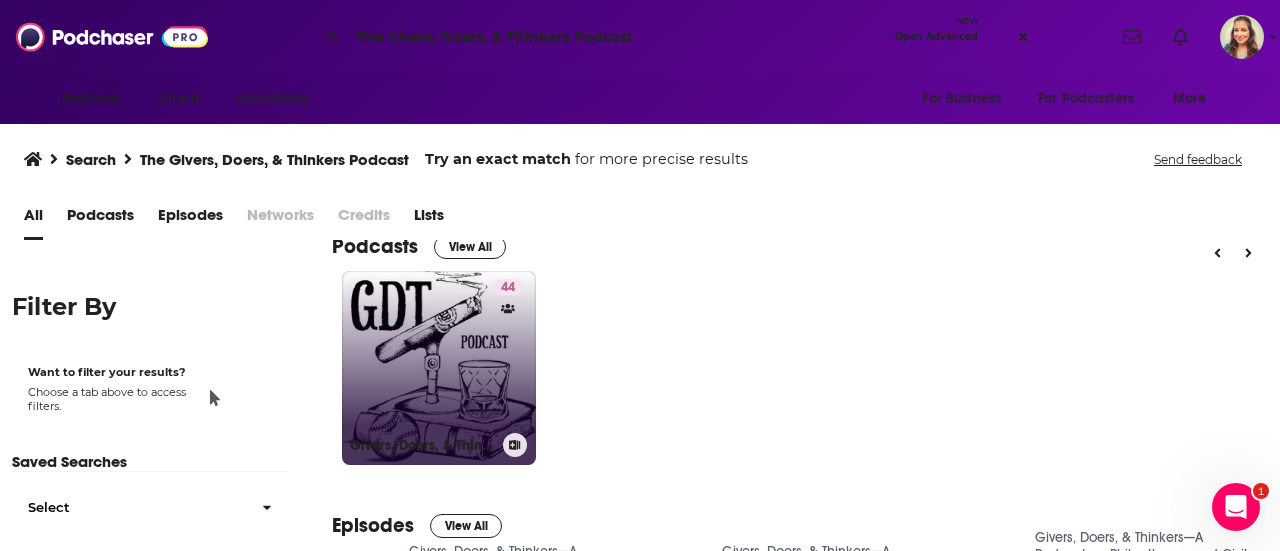 click on "44 Givers, Doers, & Thinkers—A Podcast on Philanthropy and Civil Society" at bounding box center (439, 368) 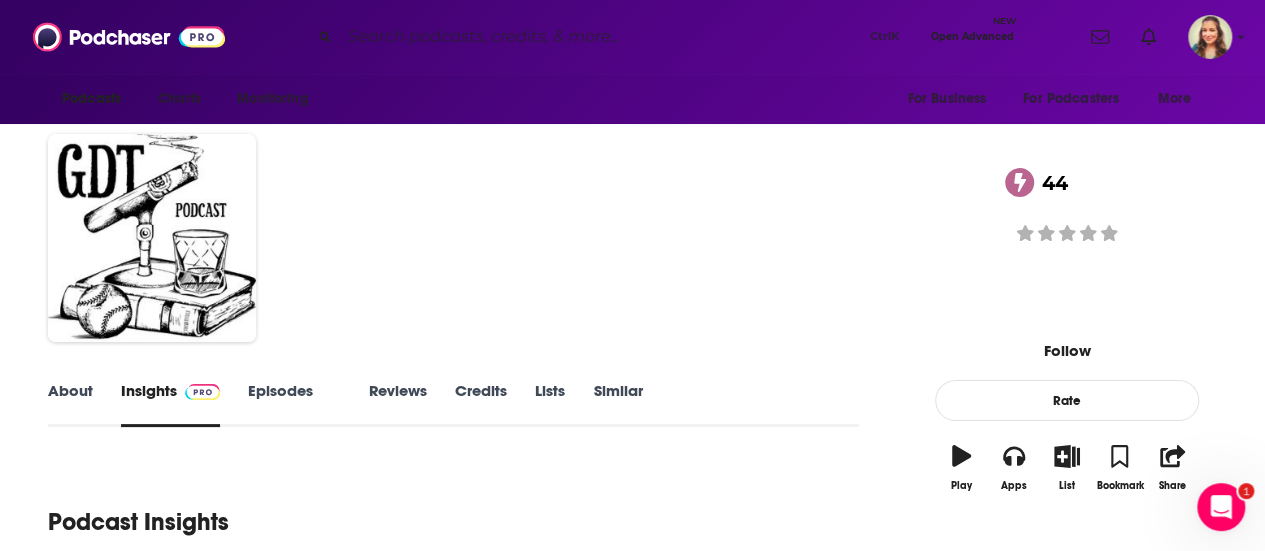 scroll, scrollTop: 228, scrollLeft: 0, axis: vertical 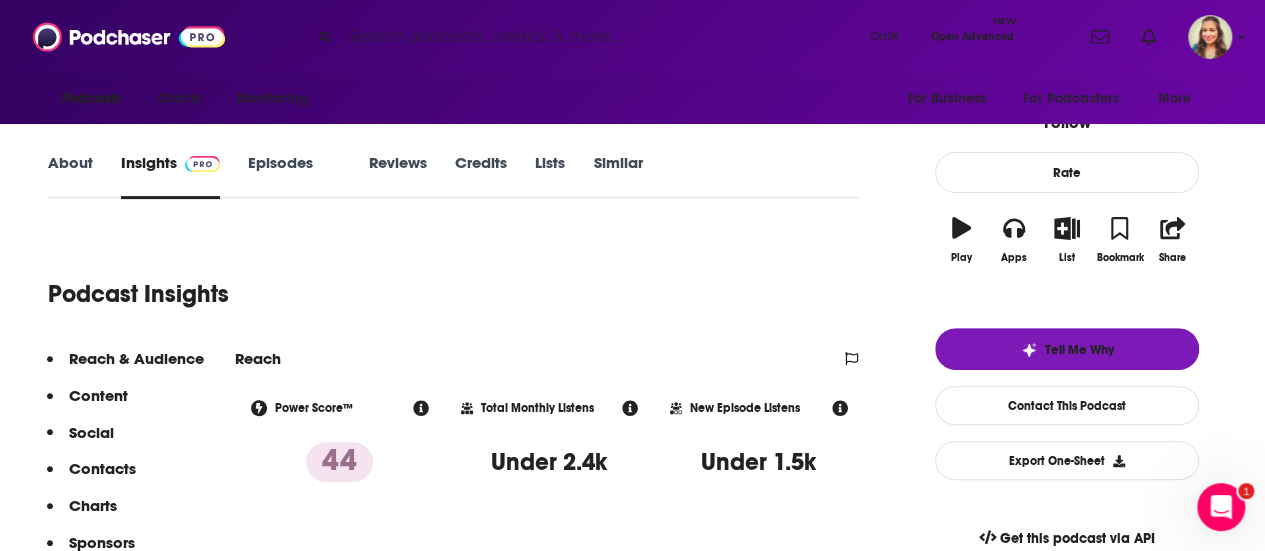 click at bounding box center [601, 37] 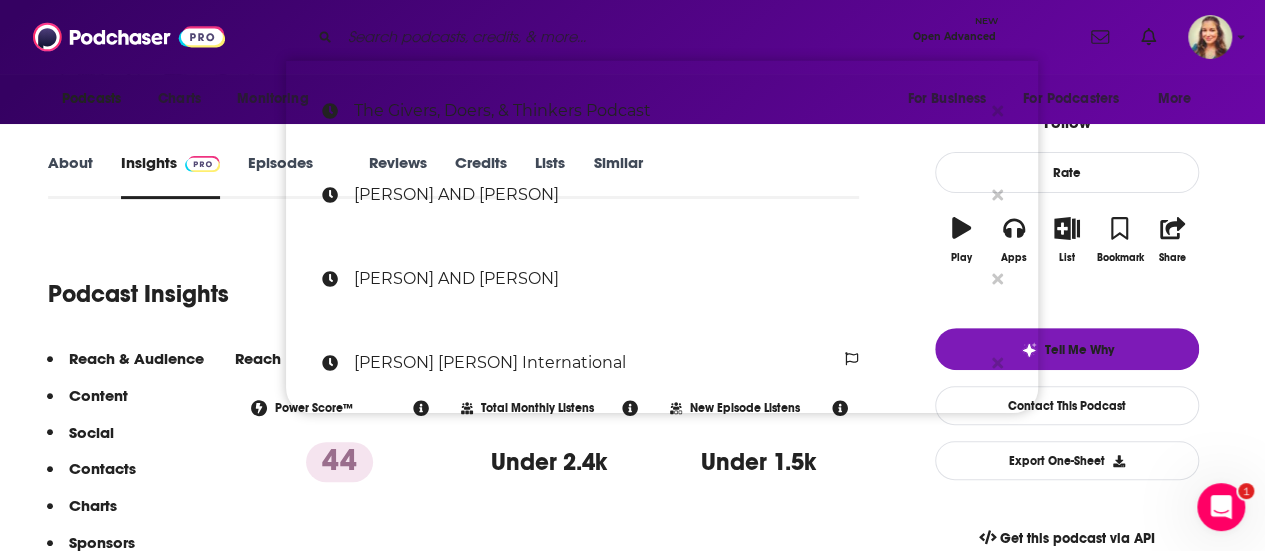 paste on "The Business of Giving" 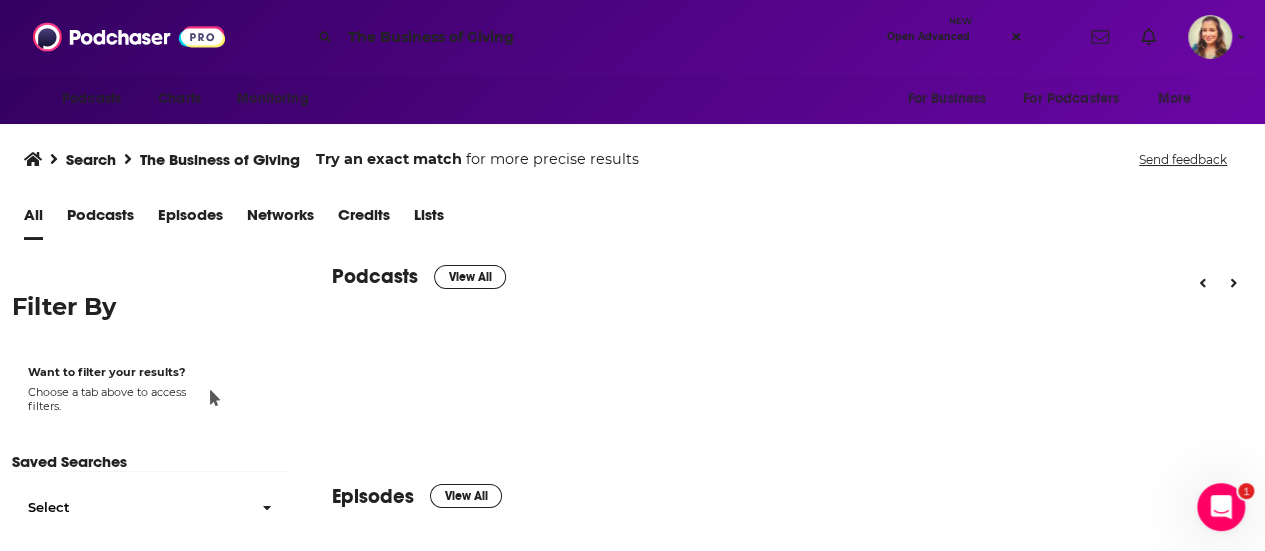 scroll, scrollTop: 0, scrollLeft: 0, axis: both 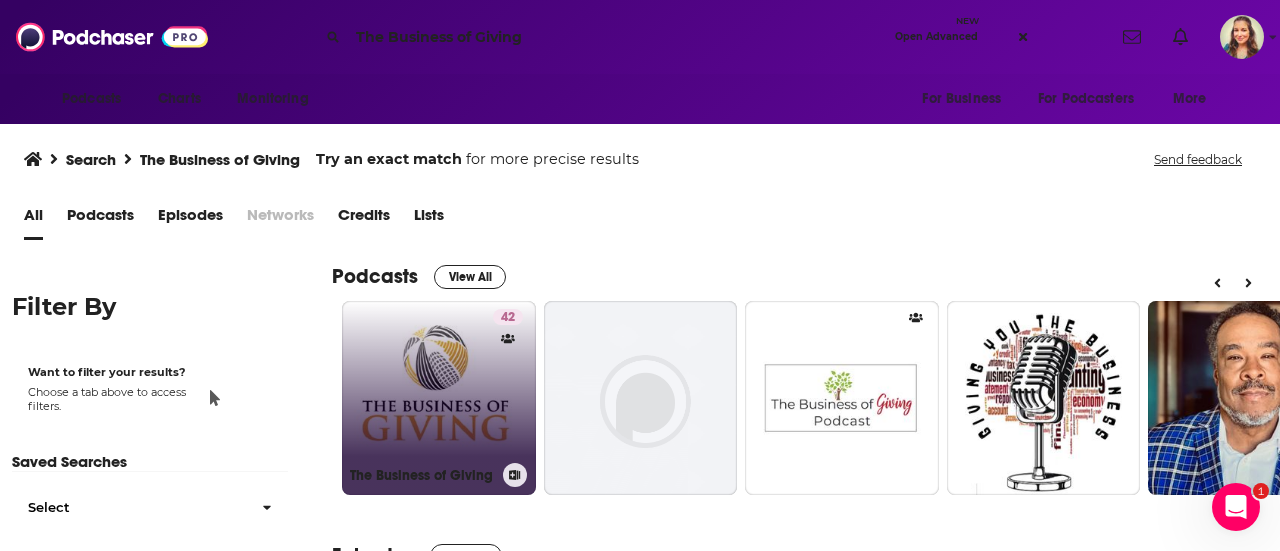 click on "[NUMBER] [PODCAST NAME]" at bounding box center (439, 398) 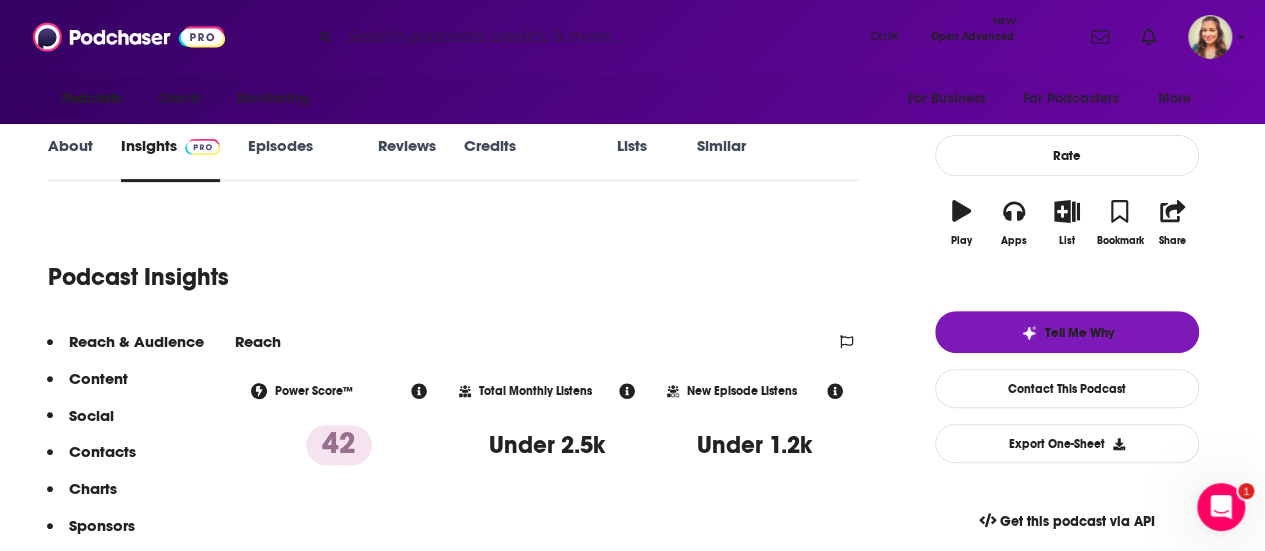 scroll, scrollTop: 258, scrollLeft: 0, axis: vertical 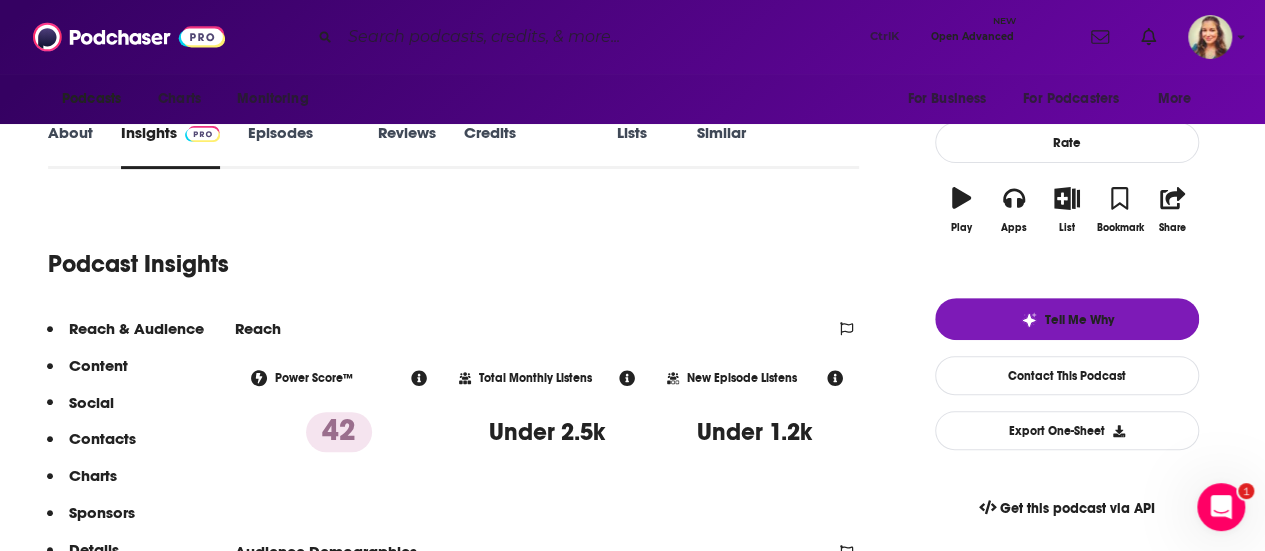 click on "Ctrl  K Open Advanced New" at bounding box center (662, 37) 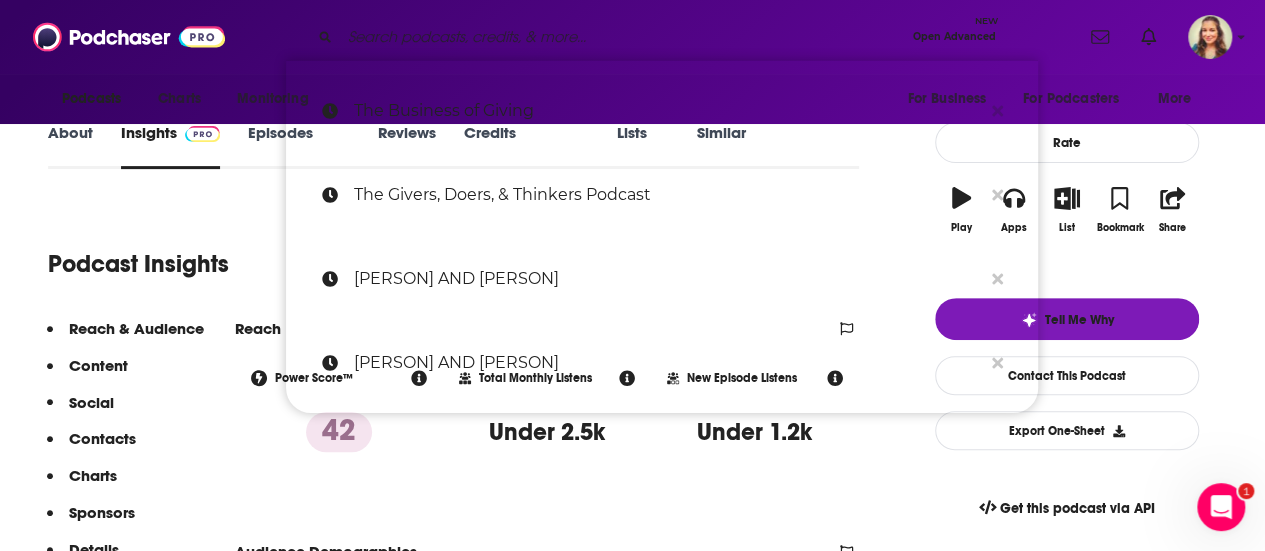 paste on "[TITLE]" 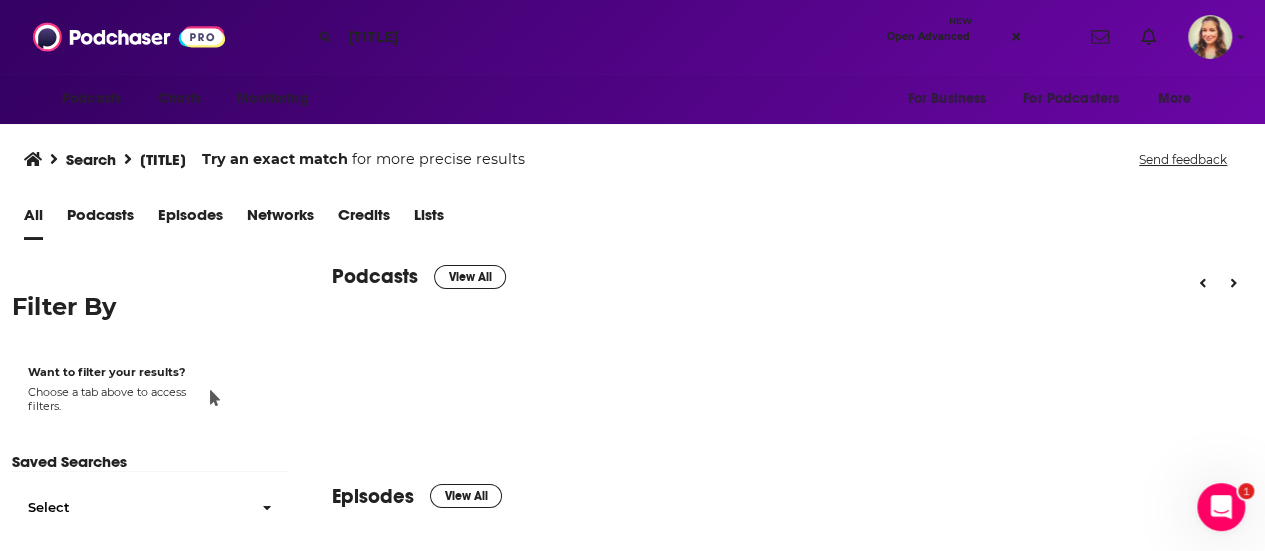 scroll, scrollTop: 0, scrollLeft: 0, axis: both 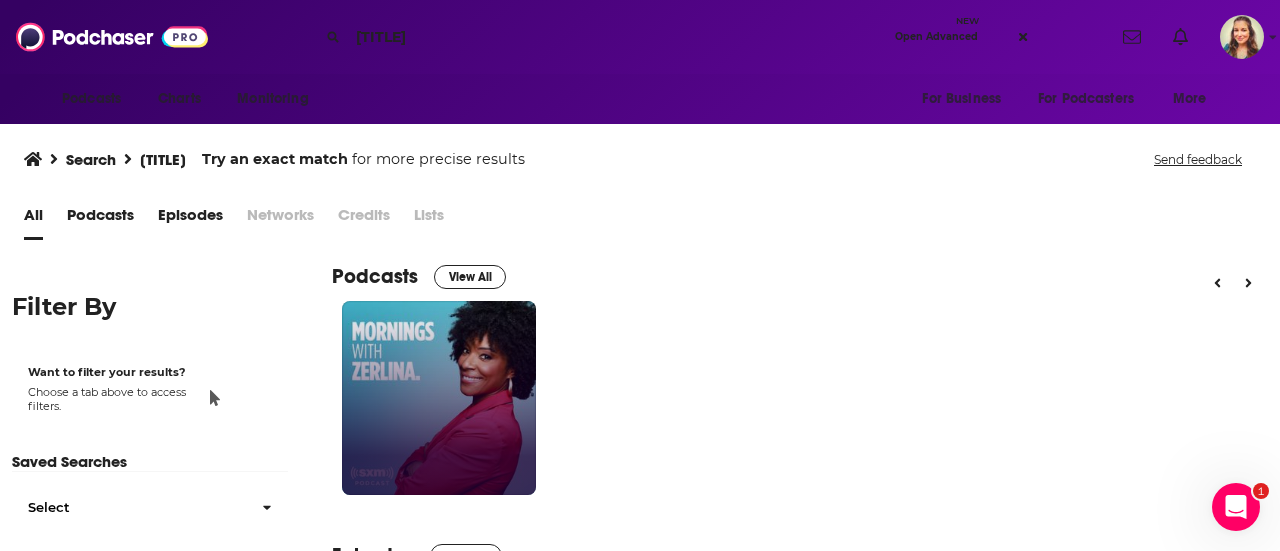 click at bounding box center [439, 398] 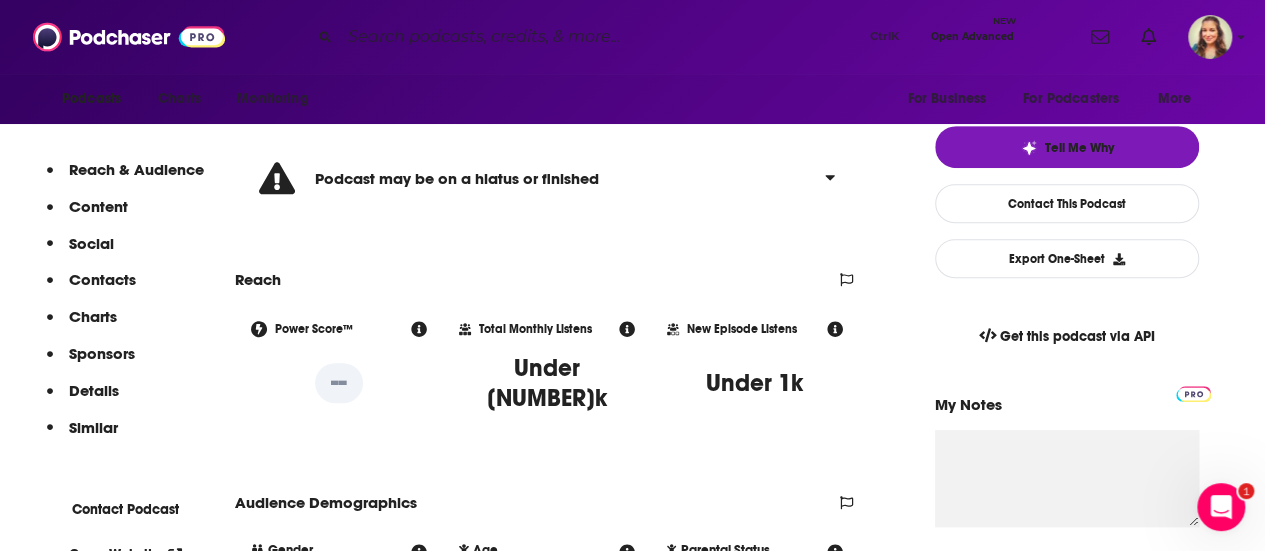 scroll, scrollTop: 432, scrollLeft: 0, axis: vertical 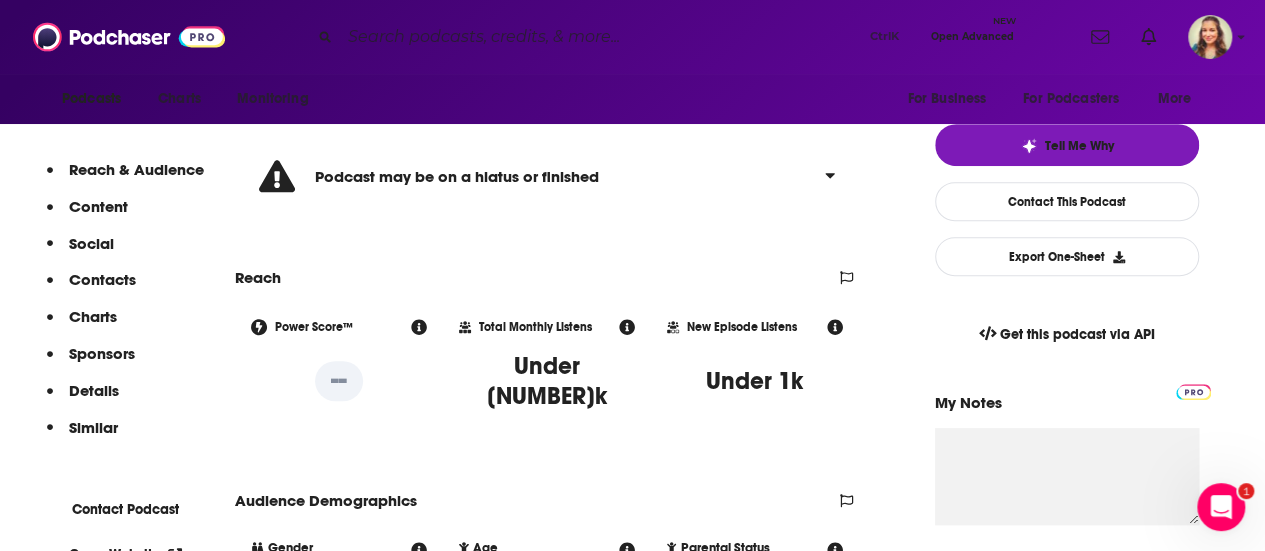 click on "Ctrl  K Open Advanced New" at bounding box center (662, 37) 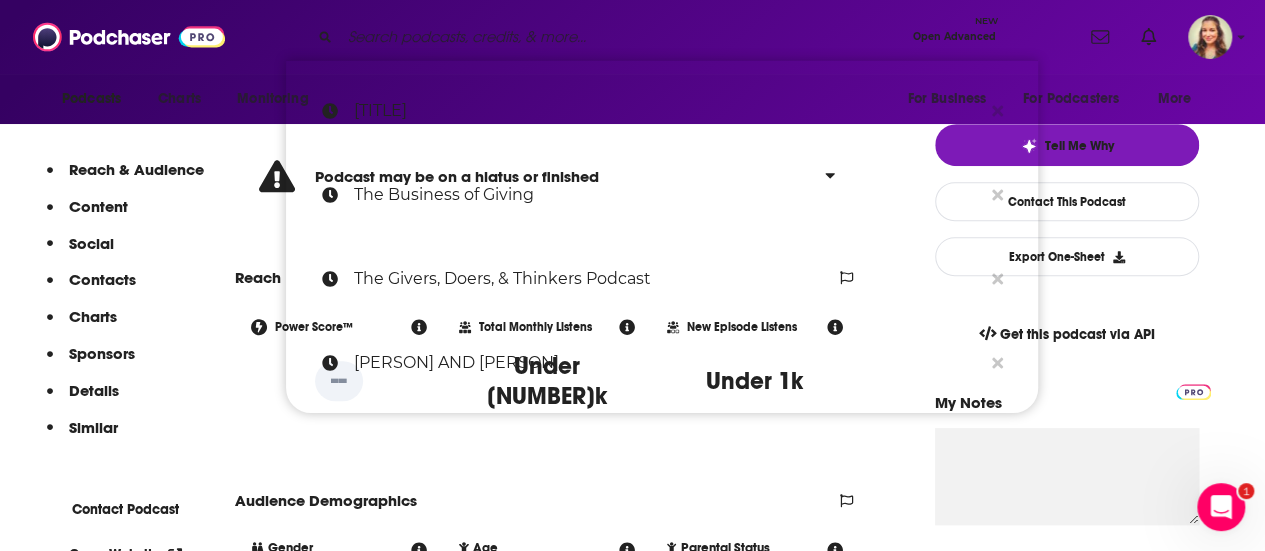 paste on "[TITLE] - Challenging Conversations with Decision" 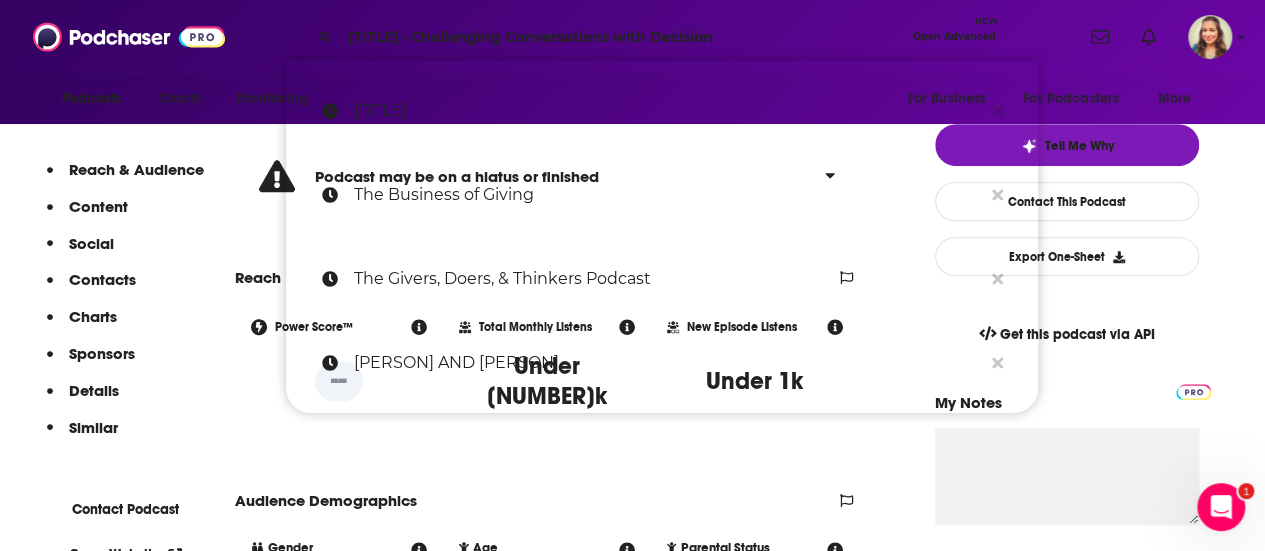 scroll, scrollTop: 0, scrollLeft: 72, axis: horizontal 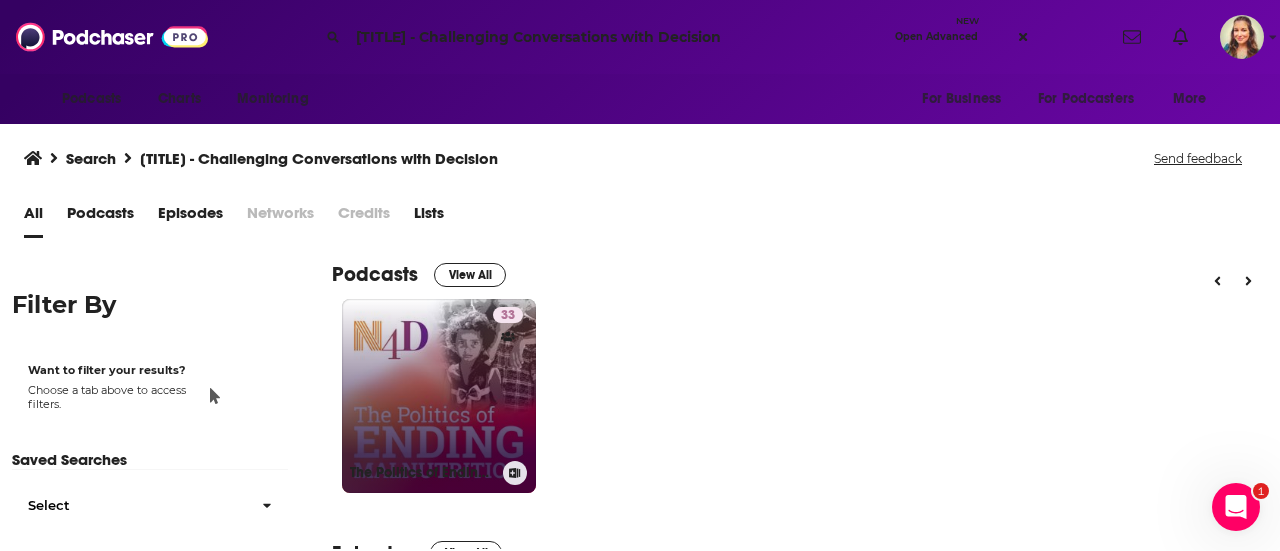 click on "33 The Politics of Ending Malnutrition - Challenging Conversations with Decision Makers" at bounding box center [439, 396] 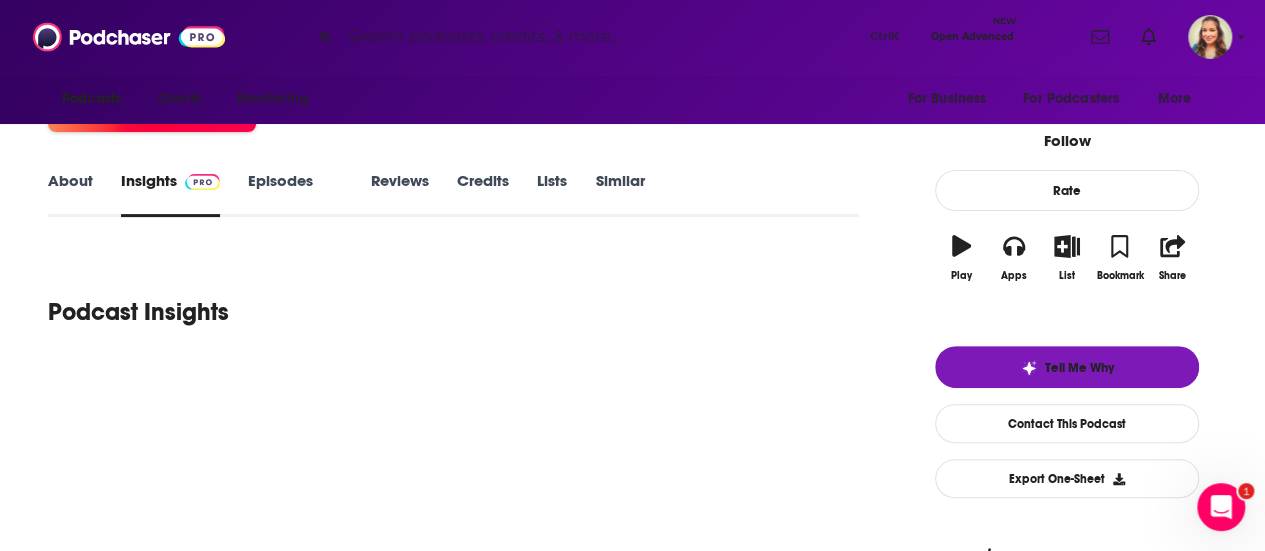 scroll, scrollTop: 254, scrollLeft: 0, axis: vertical 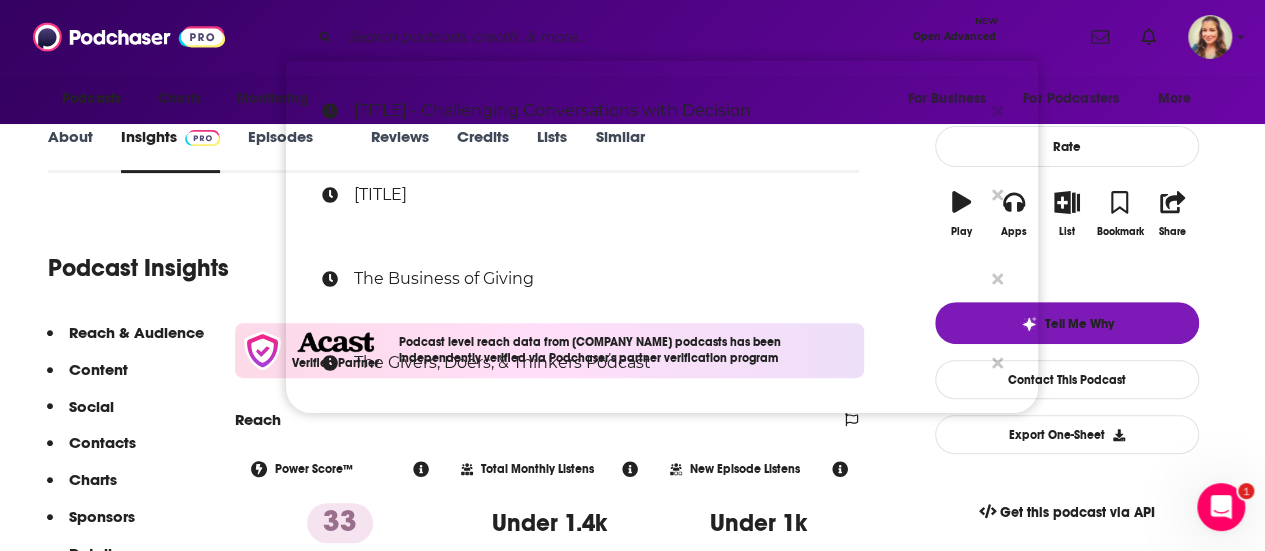 click at bounding box center (622, 37) 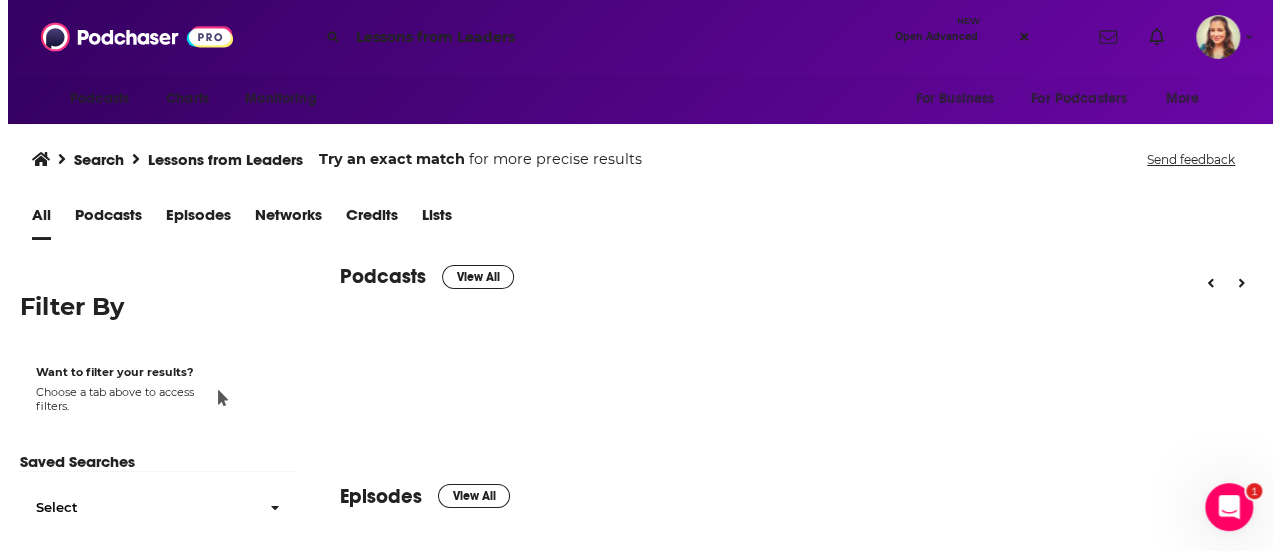 scroll, scrollTop: 0, scrollLeft: 0, axis: both 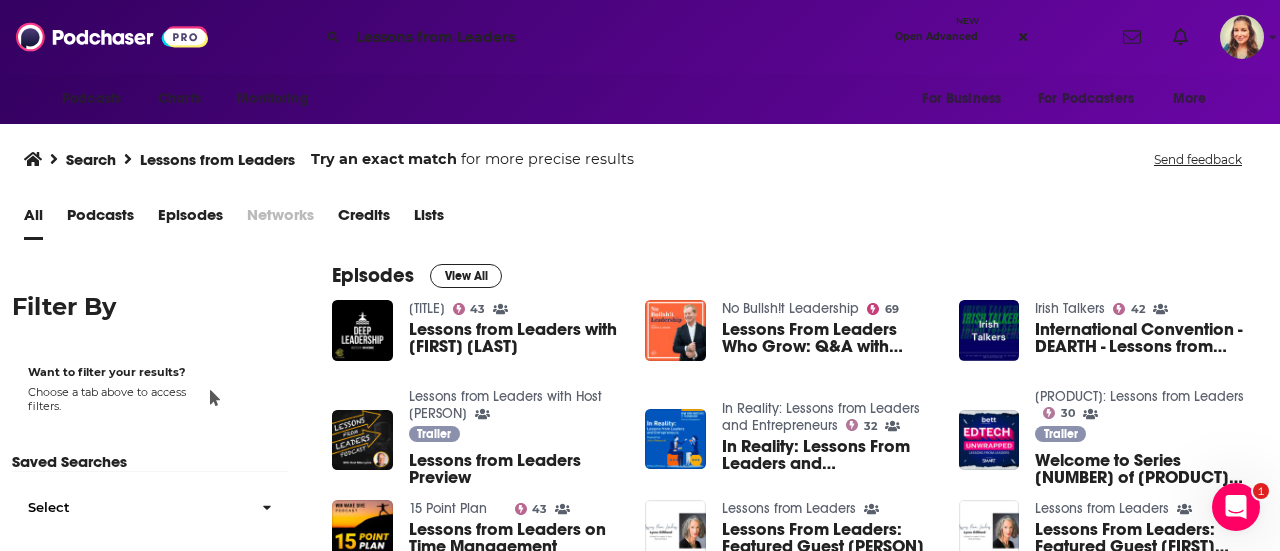 click on "Lessons from Leaders with [FIRST] [LAST]" at bounding box center [515, 338] 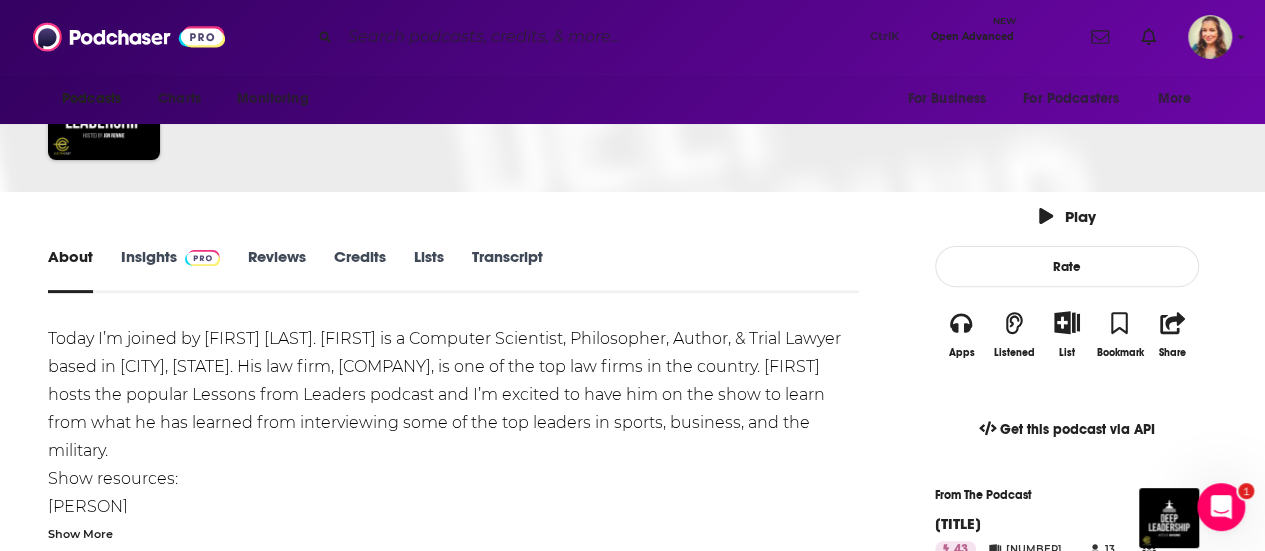 scroll, scrollTop: 190, scrollLeft: 0, axis: vertical 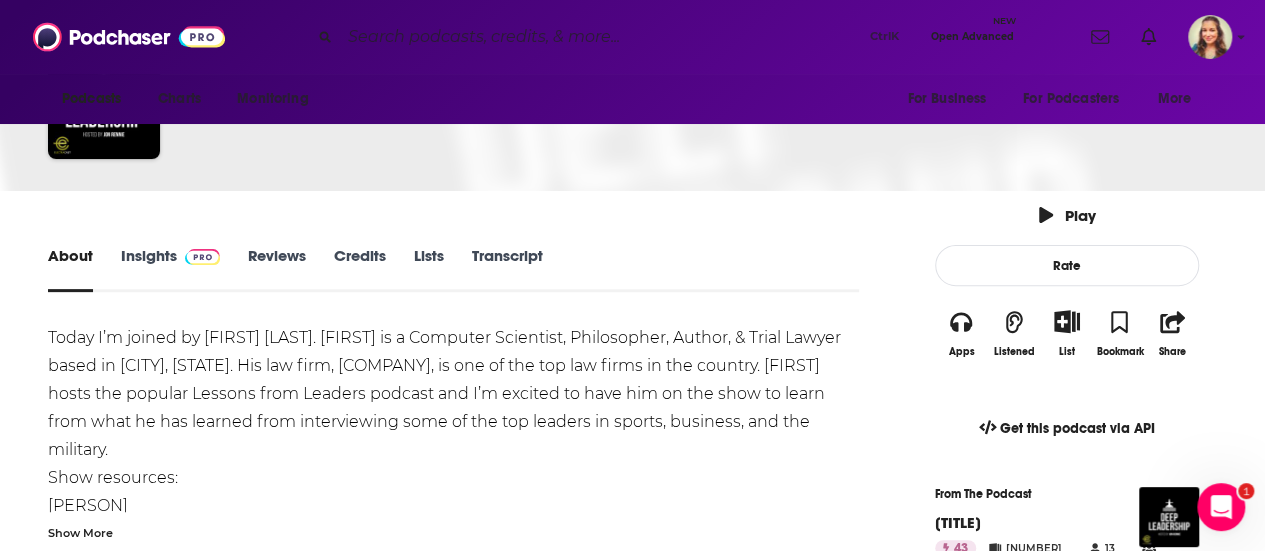 click at bounding box center [202, 257] 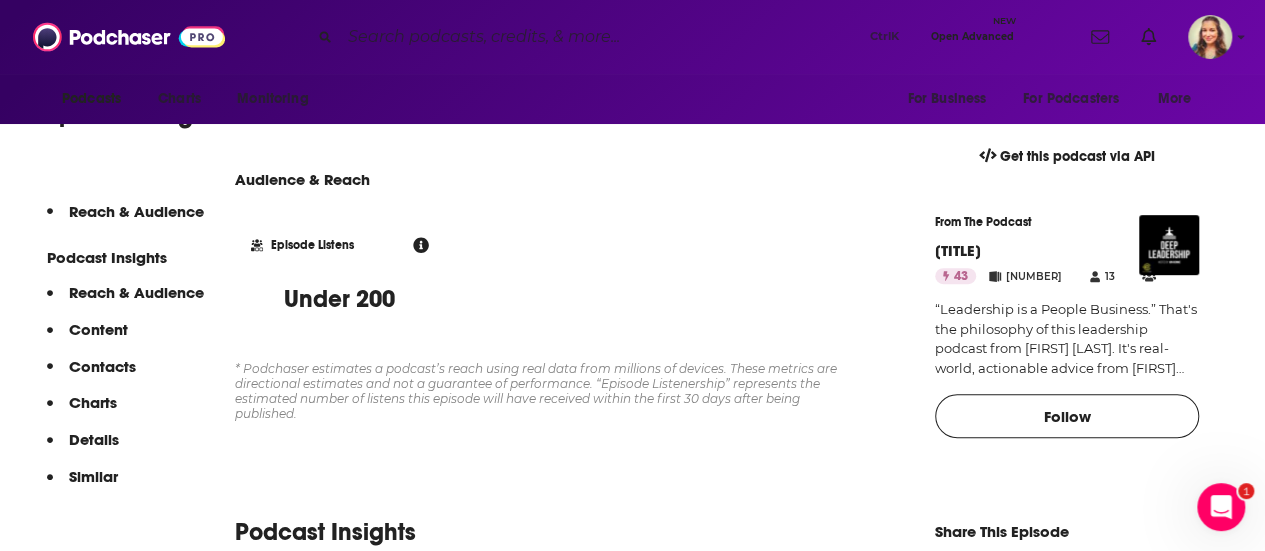 scroll, scrollTop: 279, scrollLeft: 0, axis: vertical 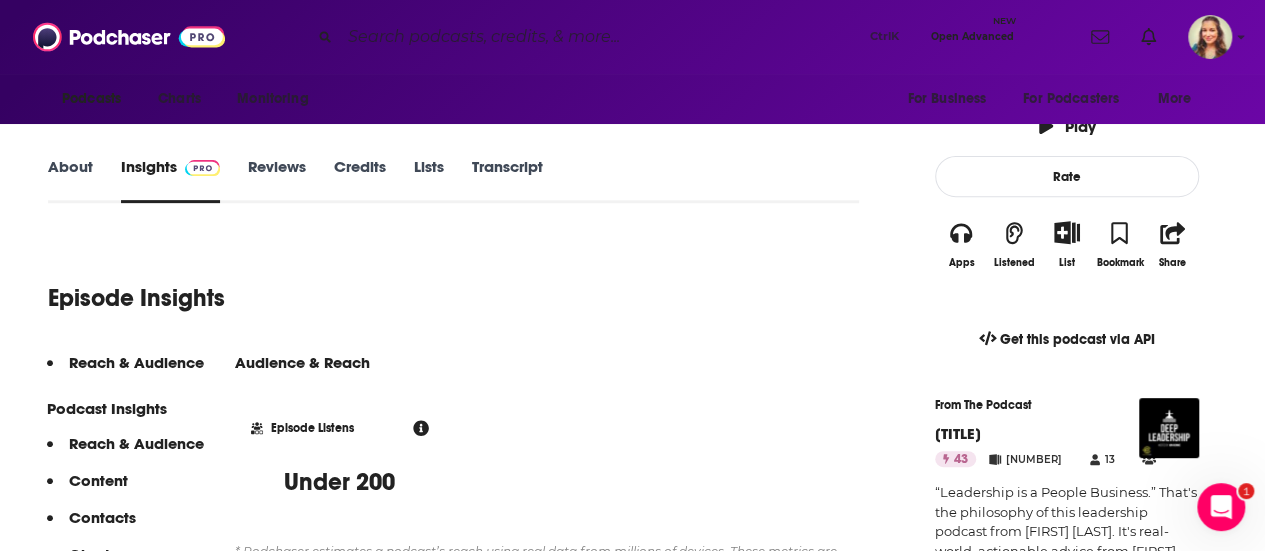click on "Episode Insights" at bounding box center (453, 286) 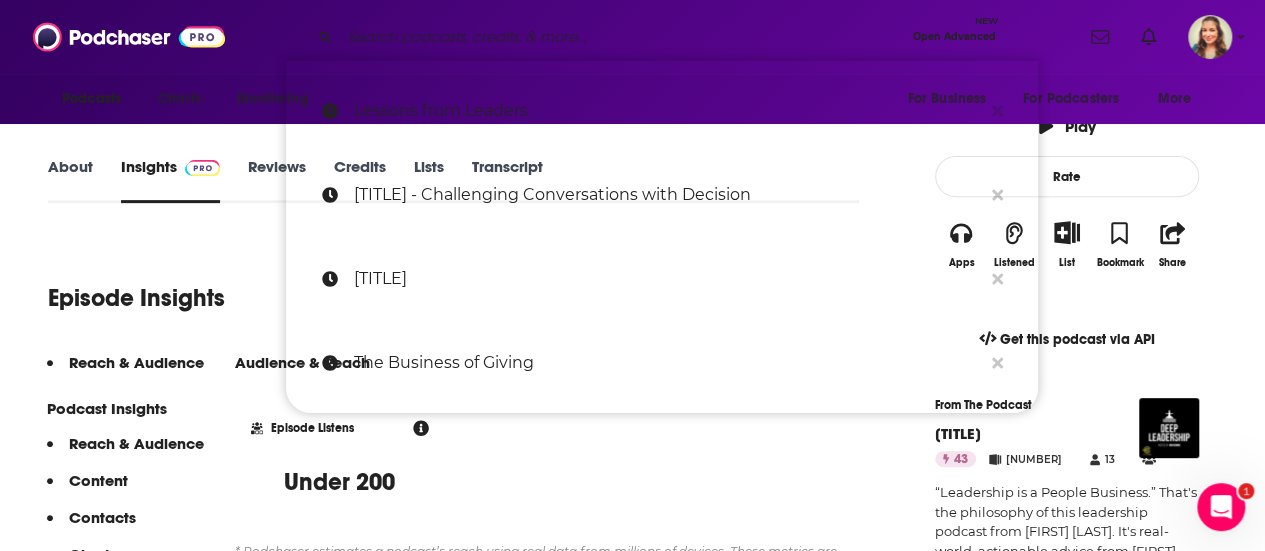 paste on "Walk Talk Listen" 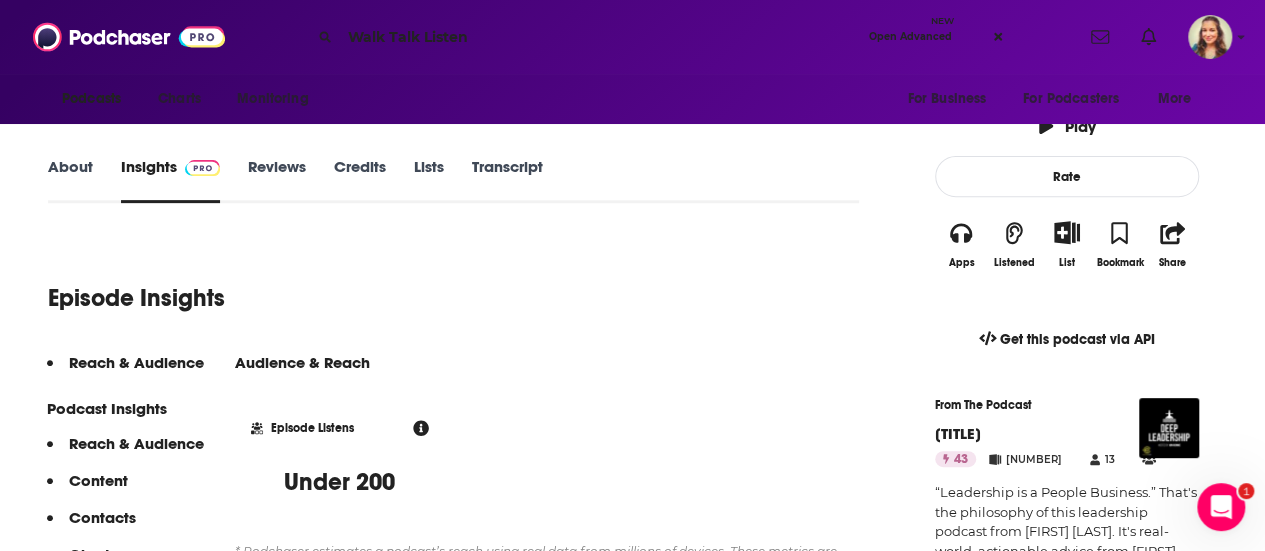 scroll, scrollTop: 0, scrollLeft: 0, axis: both 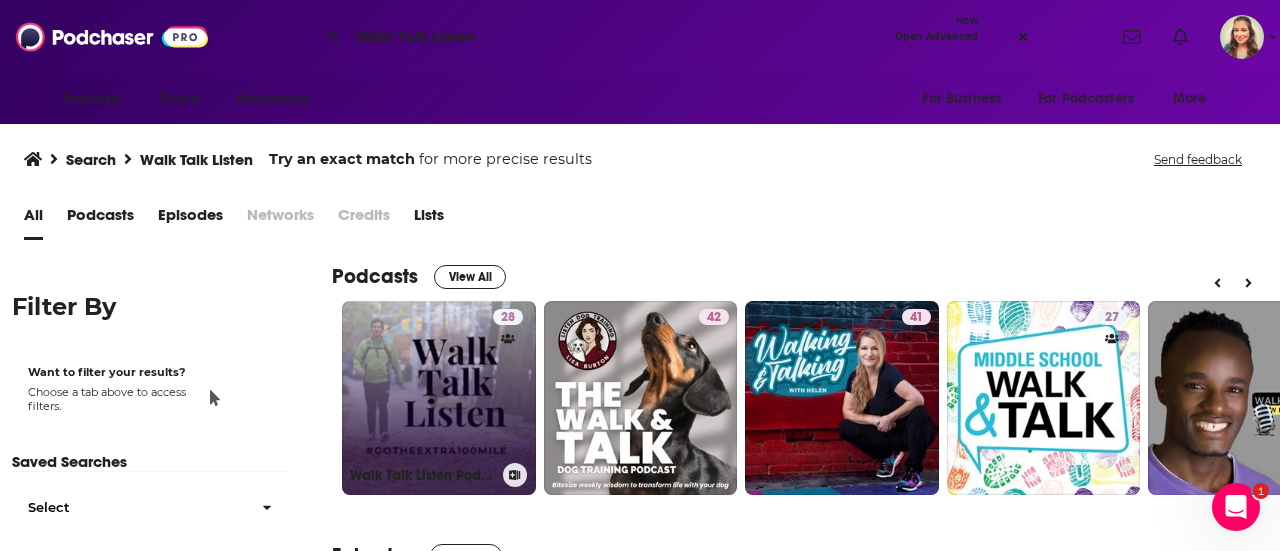 click on "28 Walk Talk Listen Podcast" at bounding box center (439, 398) 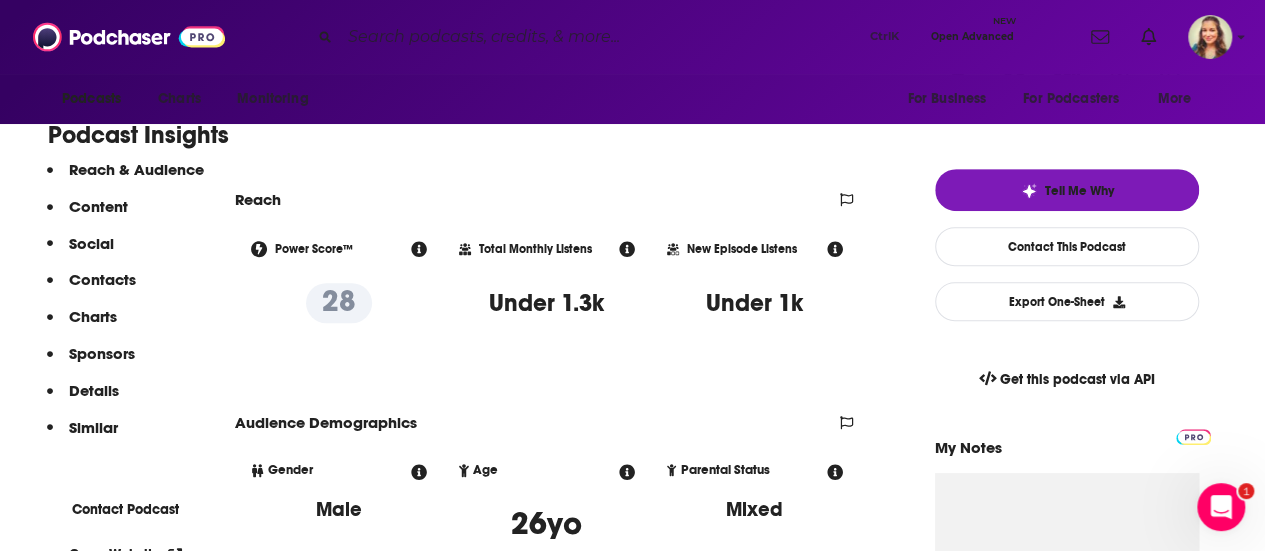 scroll, scrollTop: 388, scrollLeft: 0, axis: vertical 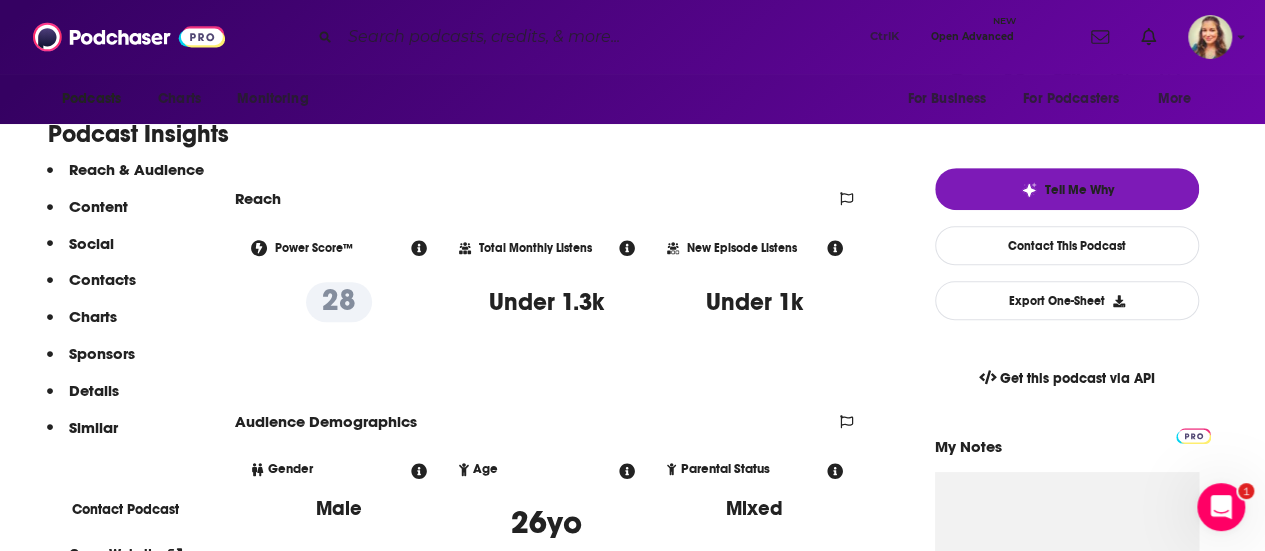 click at bounding box center (601, 37) 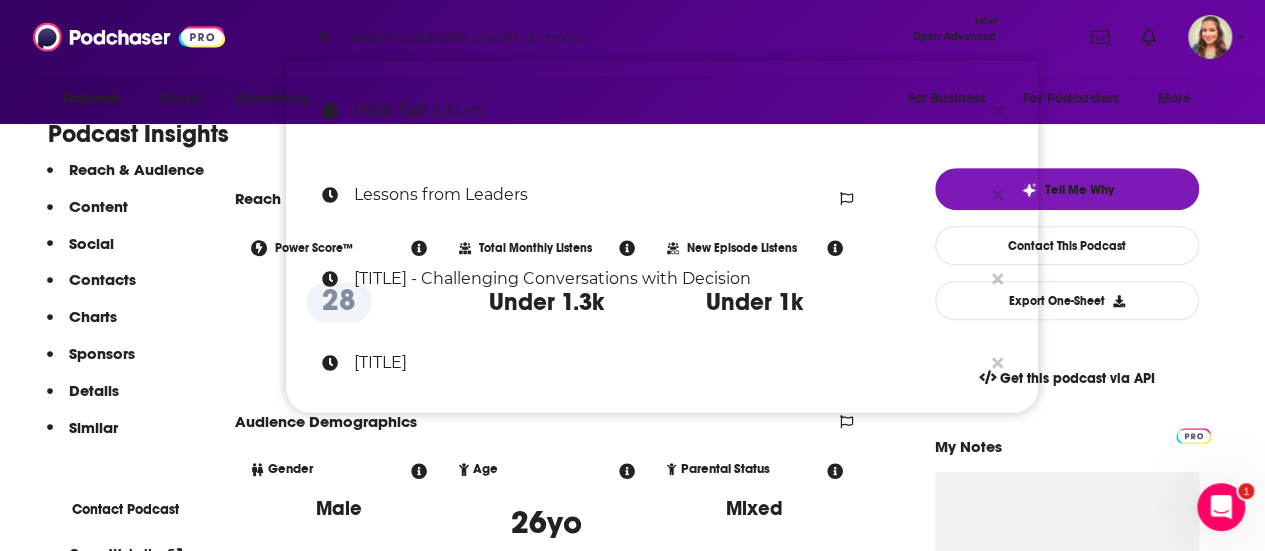 paste on "Impact Boom" 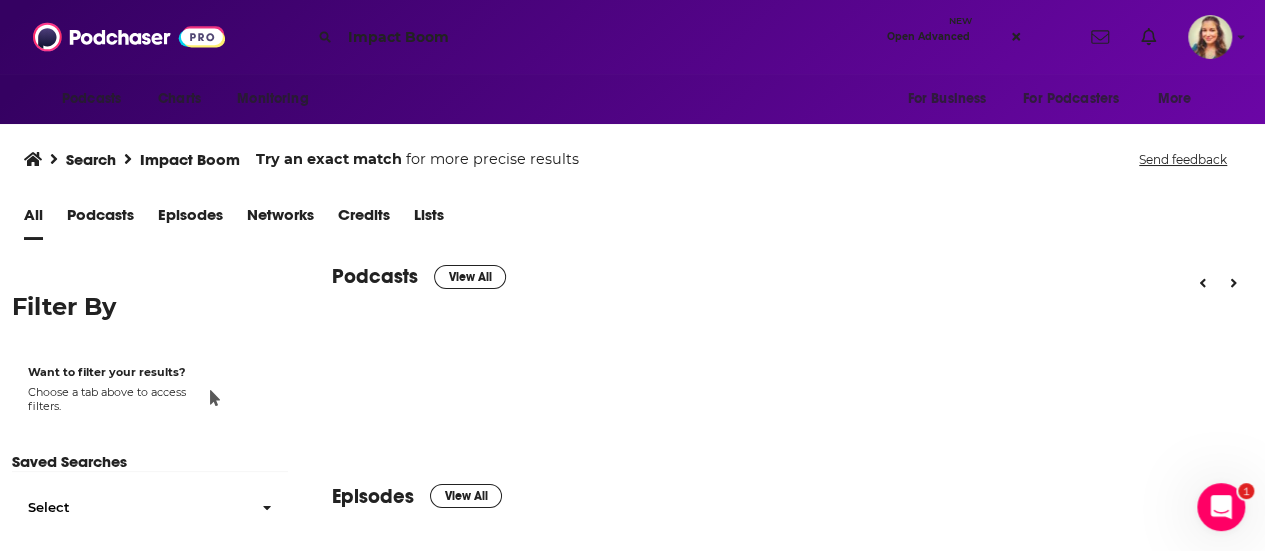 scroll, scrollTop: 0, scrollLeft: 0, axis: both 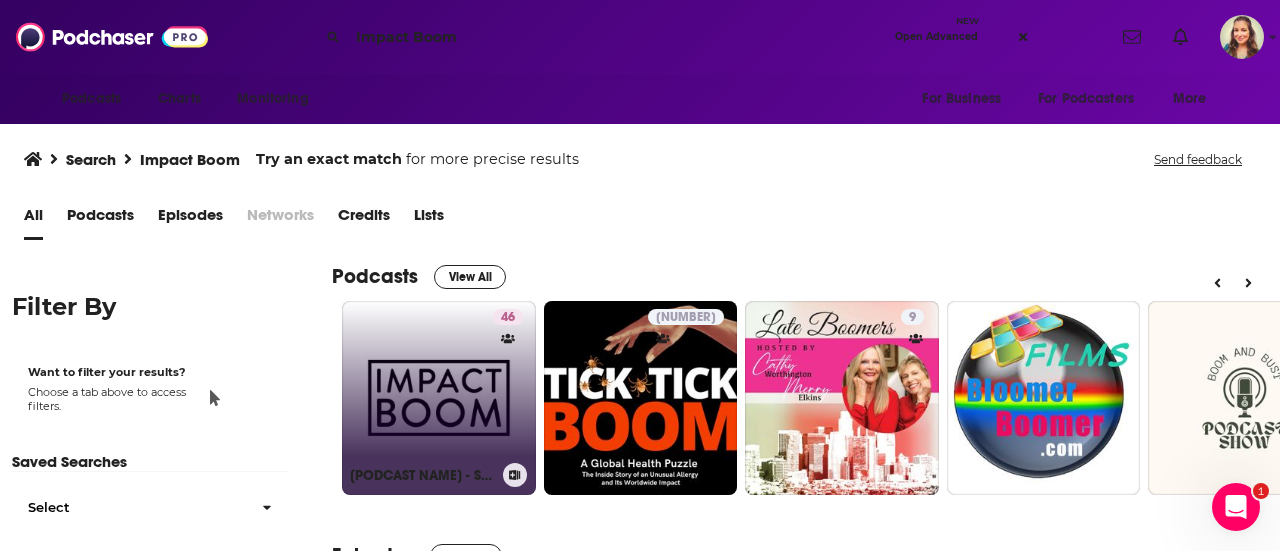 click on "[NUMBER] Impact Boom Podcast - Social Enterprise & Design" at bounding box center [439, 398] 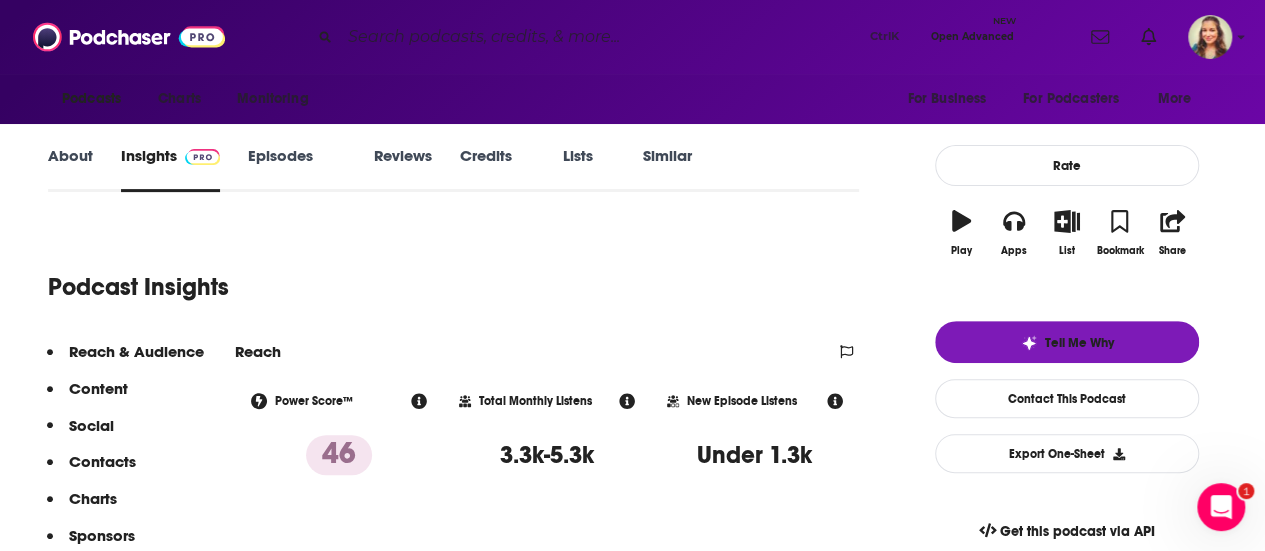 scroll, scrollTop: 236, scrollLeft: 0, axis: vertical 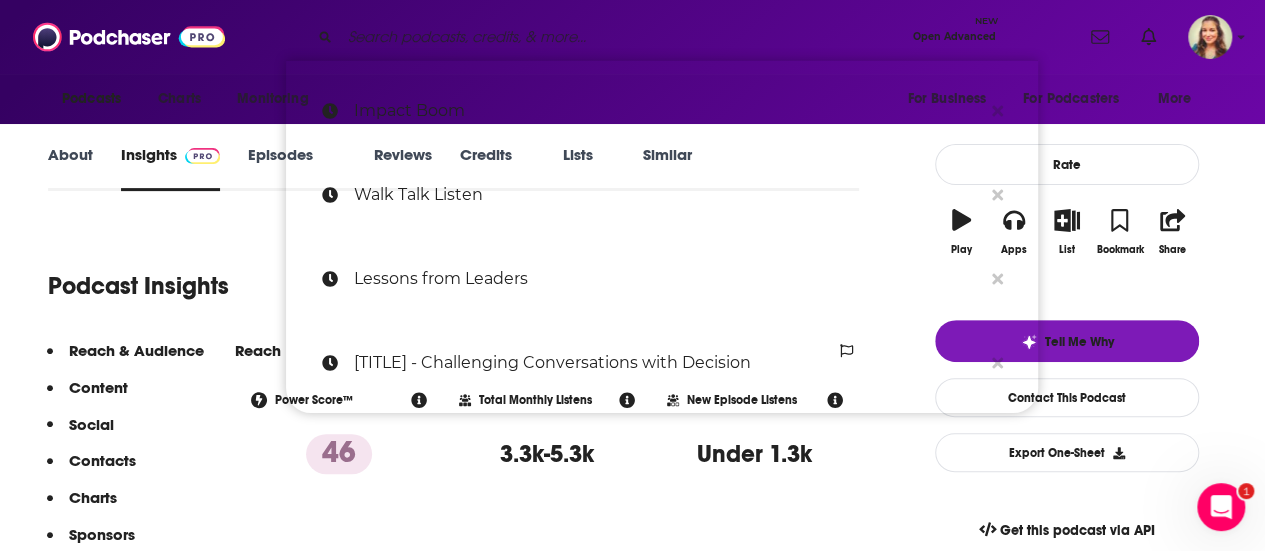 click at bounding box center (622, 37) 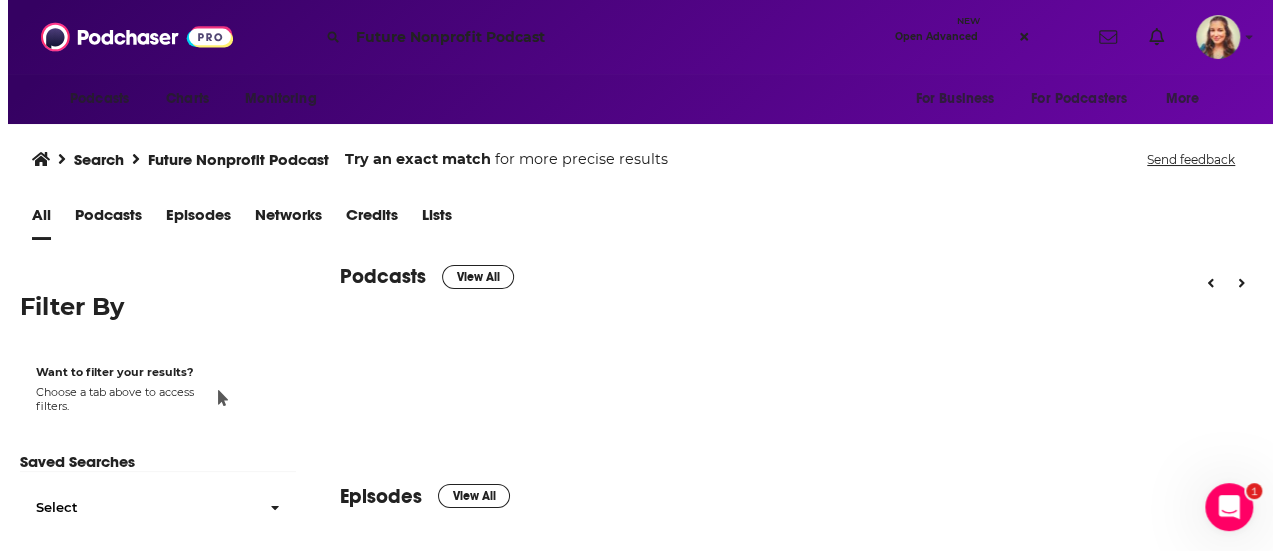 scroll, scrollTop: 0, scrollLeft: 0, axis: both 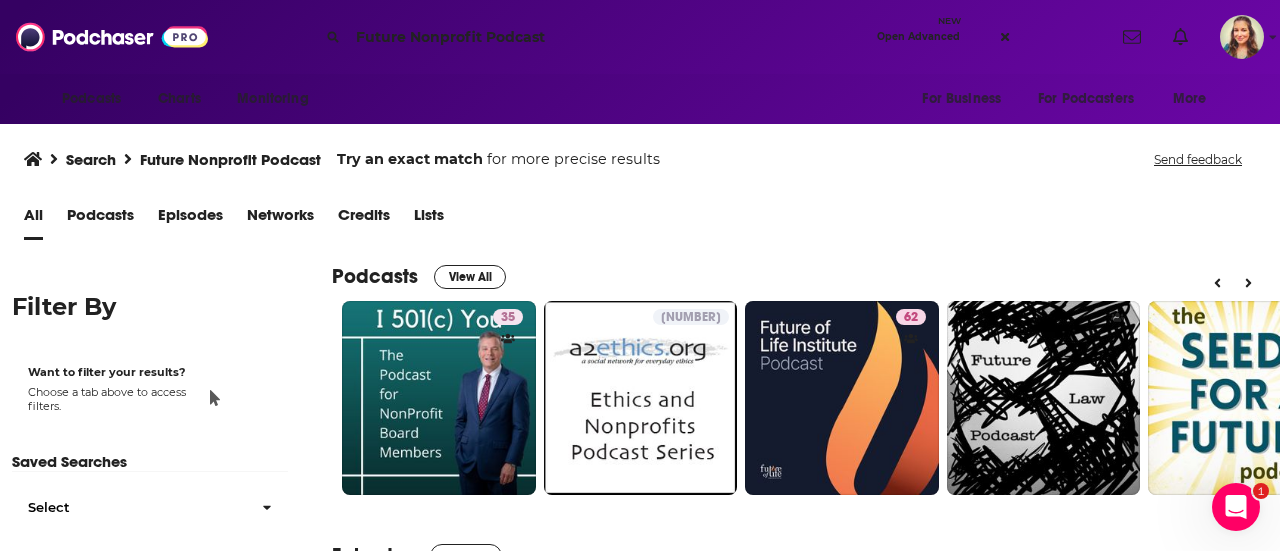 click on "Future Nonprofit Podcast" at bounding box center [608, 37] 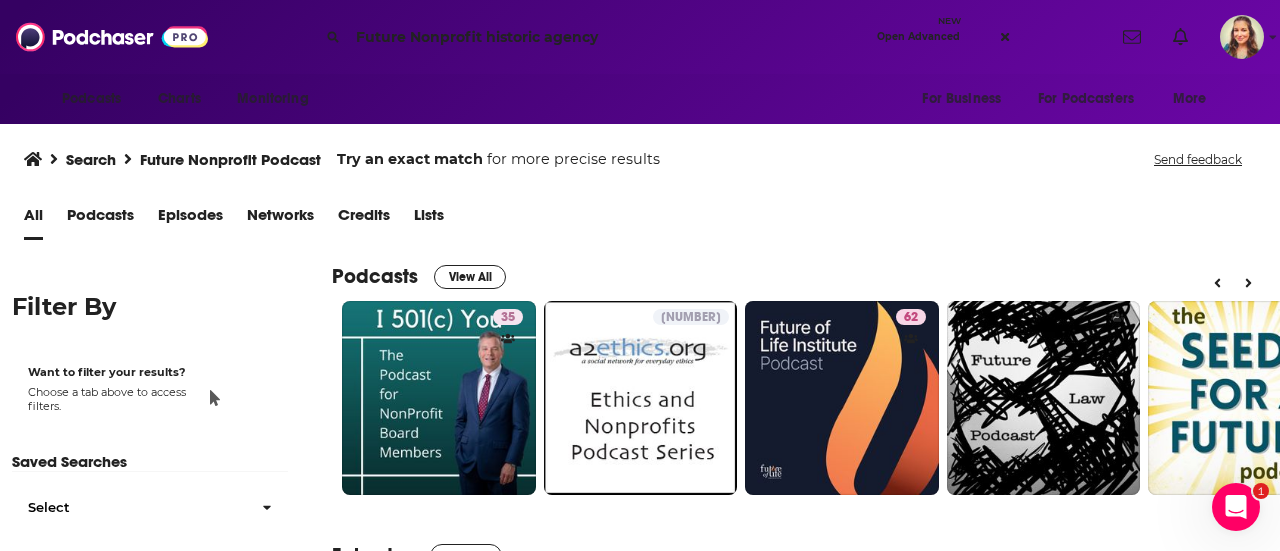 type on "Future Nonprofit historic agency" 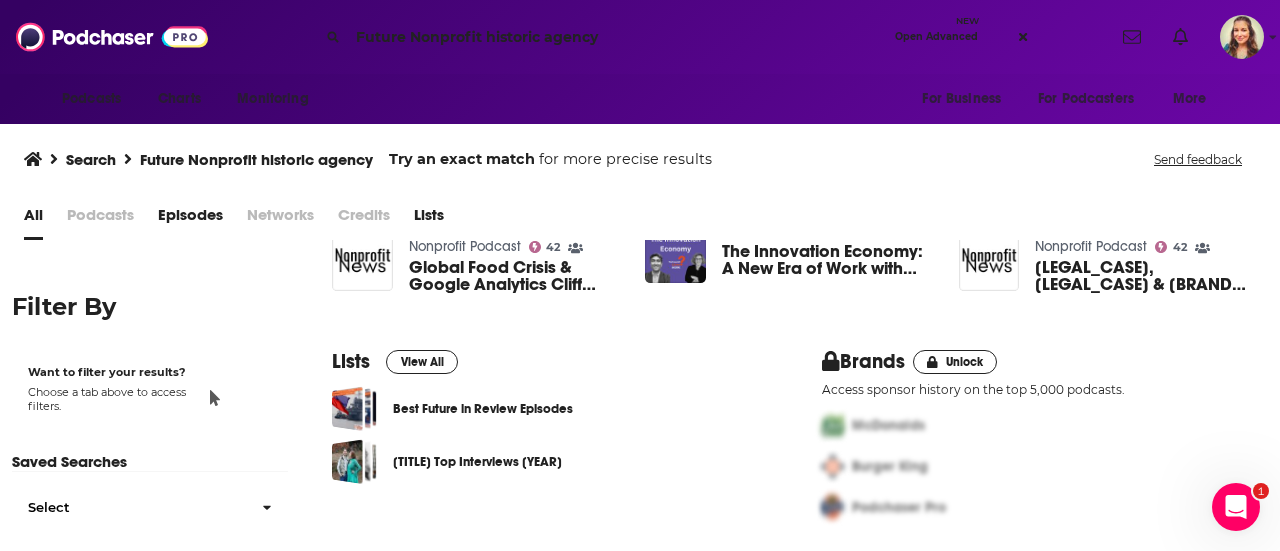 scroll, scrollTop: 0, scrollLeft: 0, axis: both 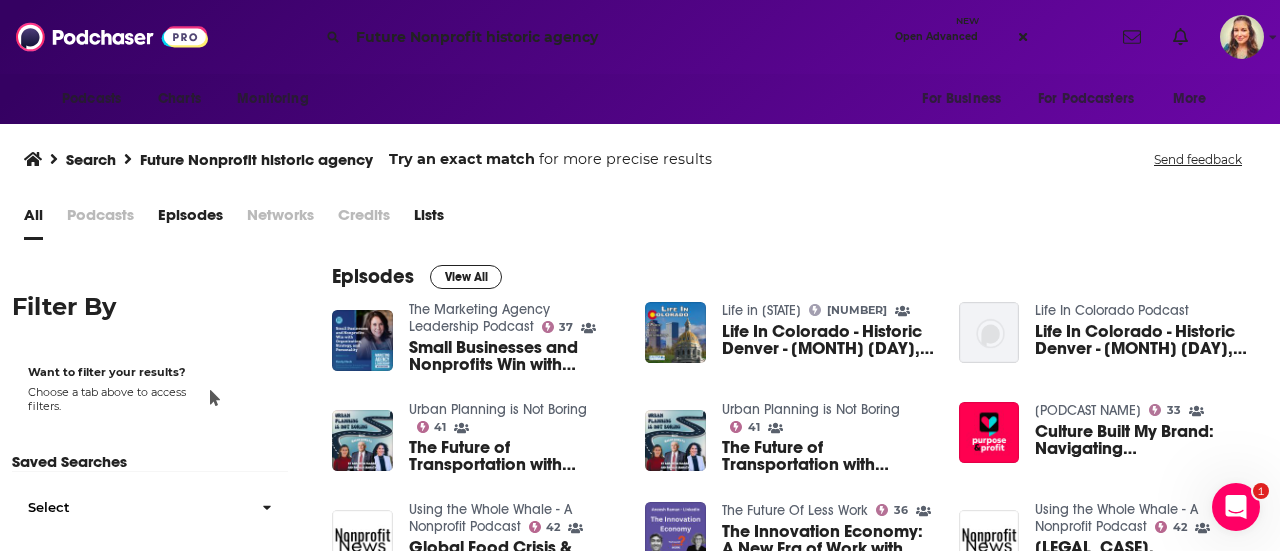 click on "Podcasts" at bounding box center [100, 219] 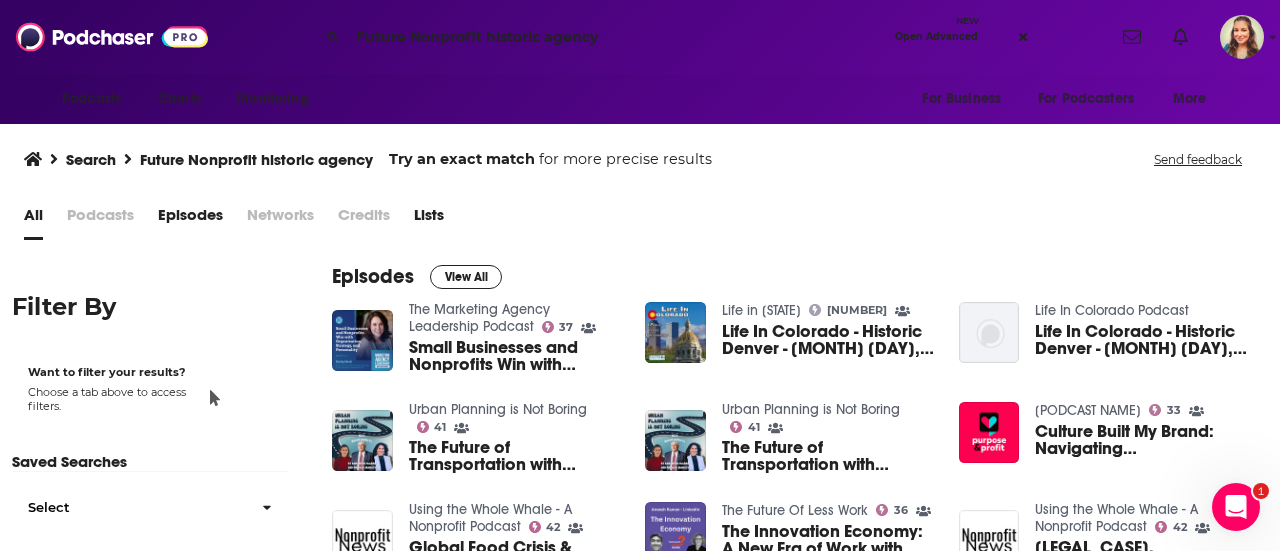 click on "Podcasts" at bounding box center [100, 219] 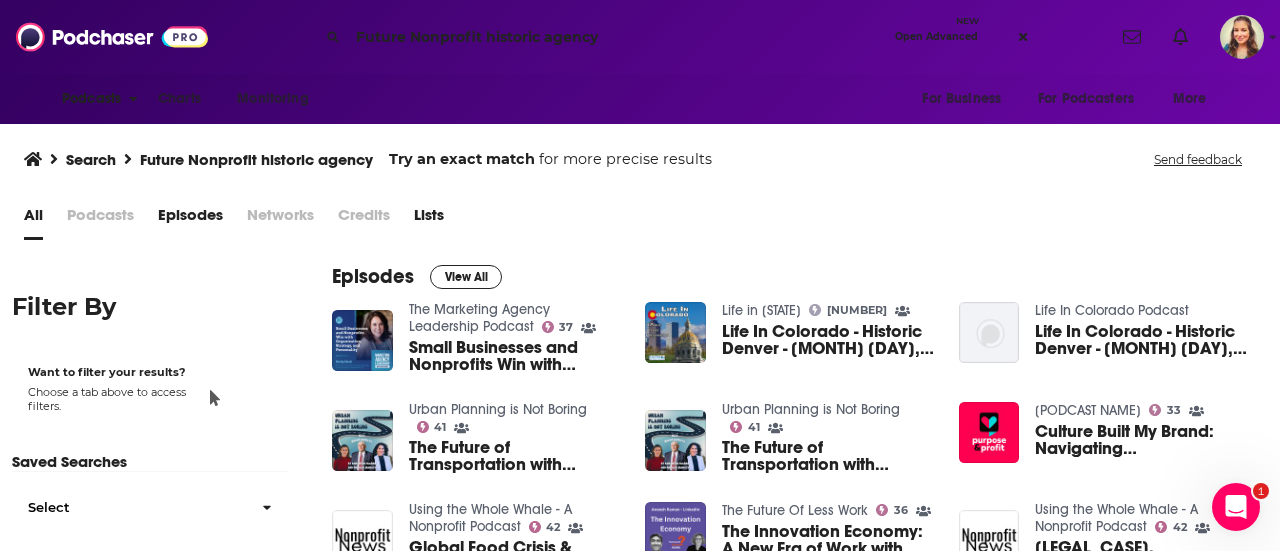 click on "Podcasts" at bounding box center (91, 99) 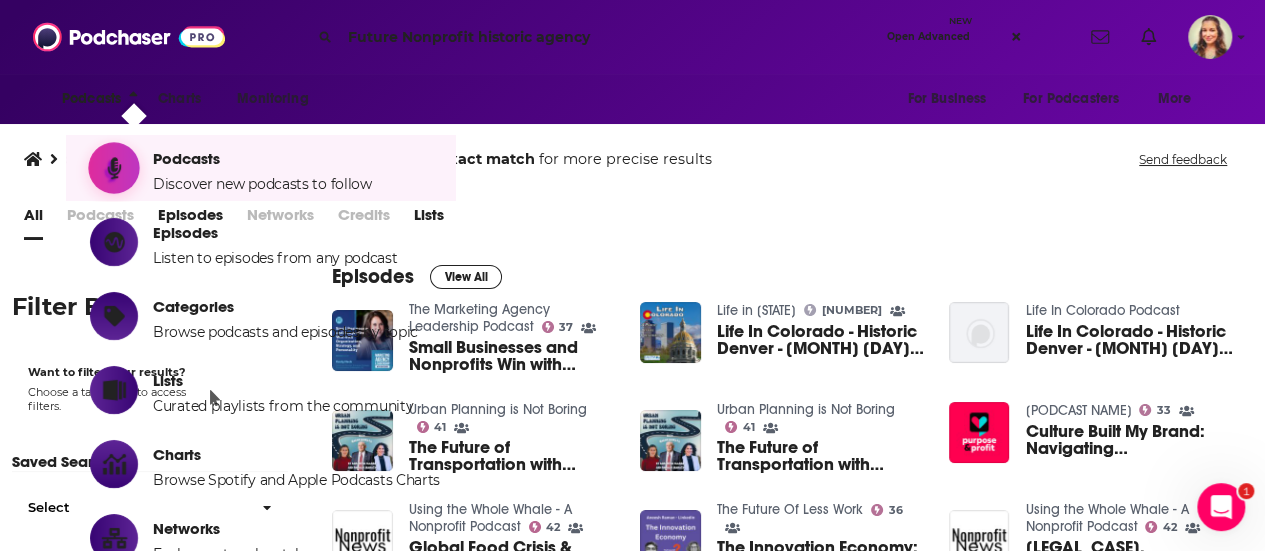 click on "Podcasts Discover new podcasts to follow" at bounding box center (262, 168) 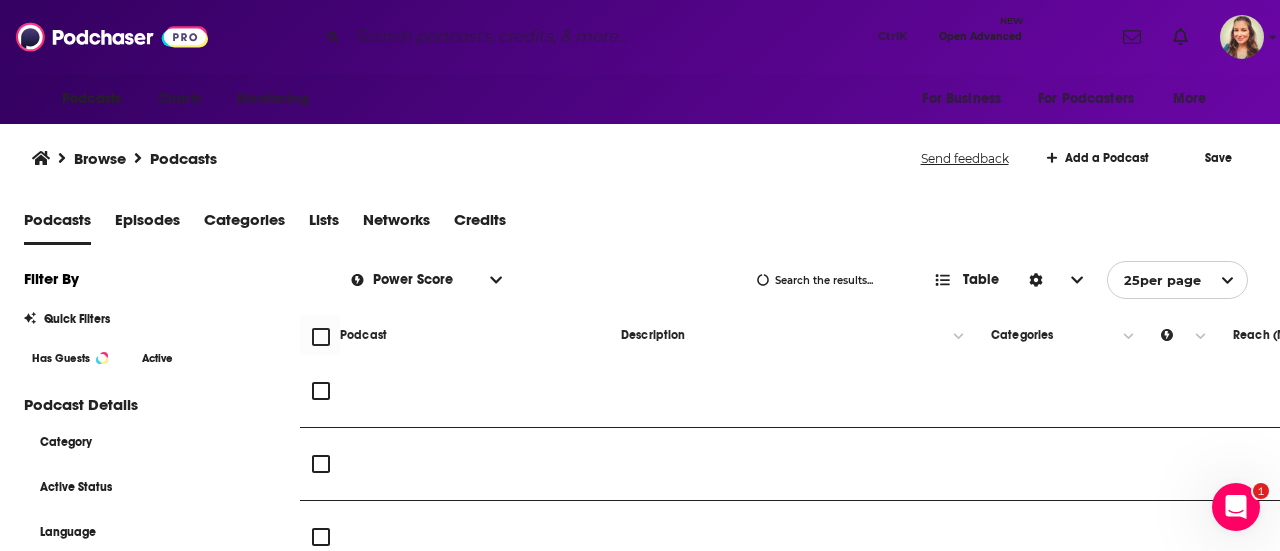 click at bounding box center (609, 37) 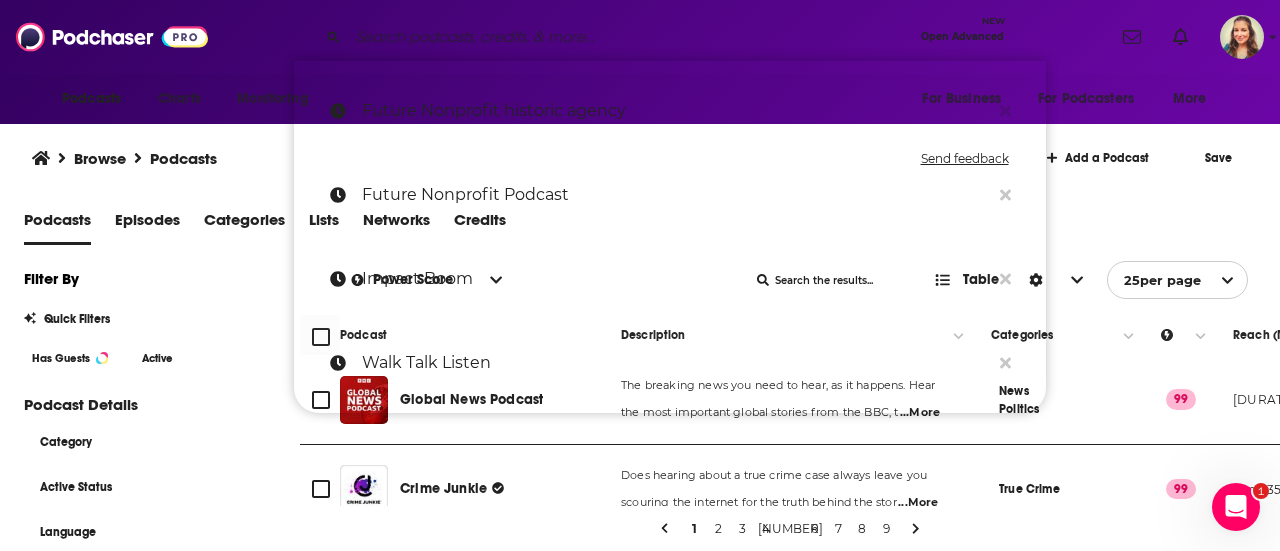 click on "Future Nonprofit historic agency" at bounding box center (676, 111) 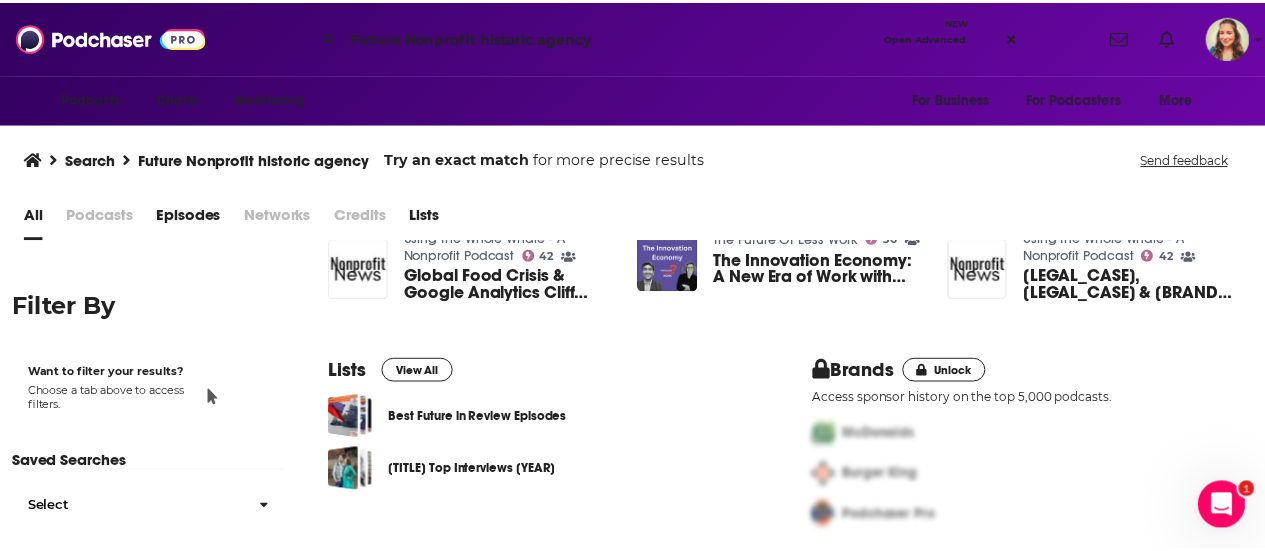scroll, scrollTop: 0, scrollLeft: 0, axis: both 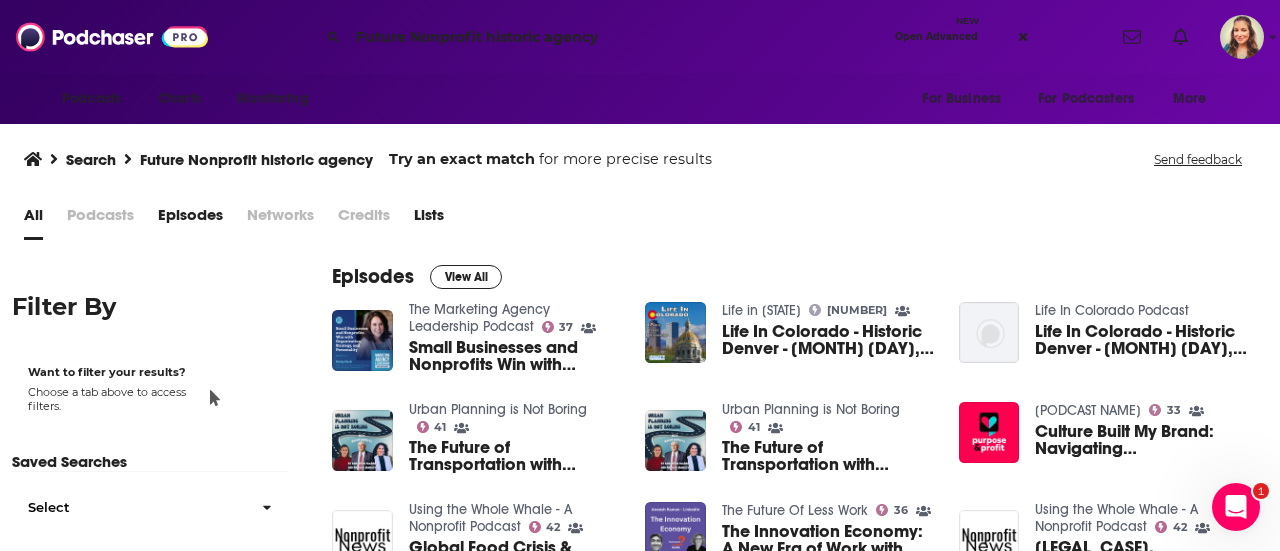 click on "Future Nonprofit historic agency" at bounding box center [617, 37] 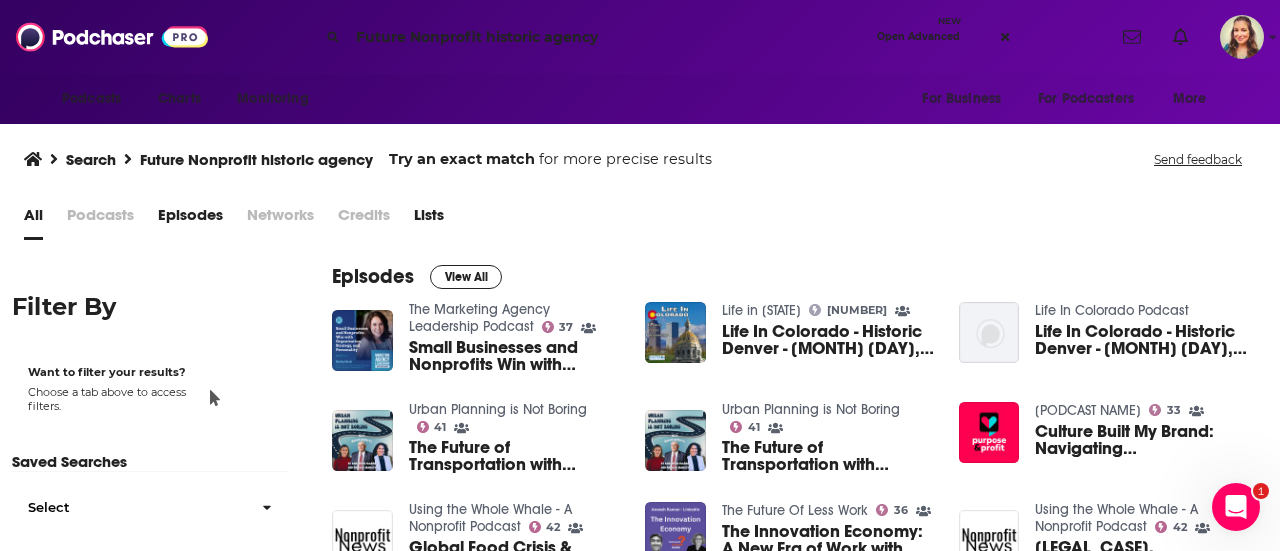 click on "Future Nonprofit historic agency Open Advanced New" at bounding box center (670, 37) 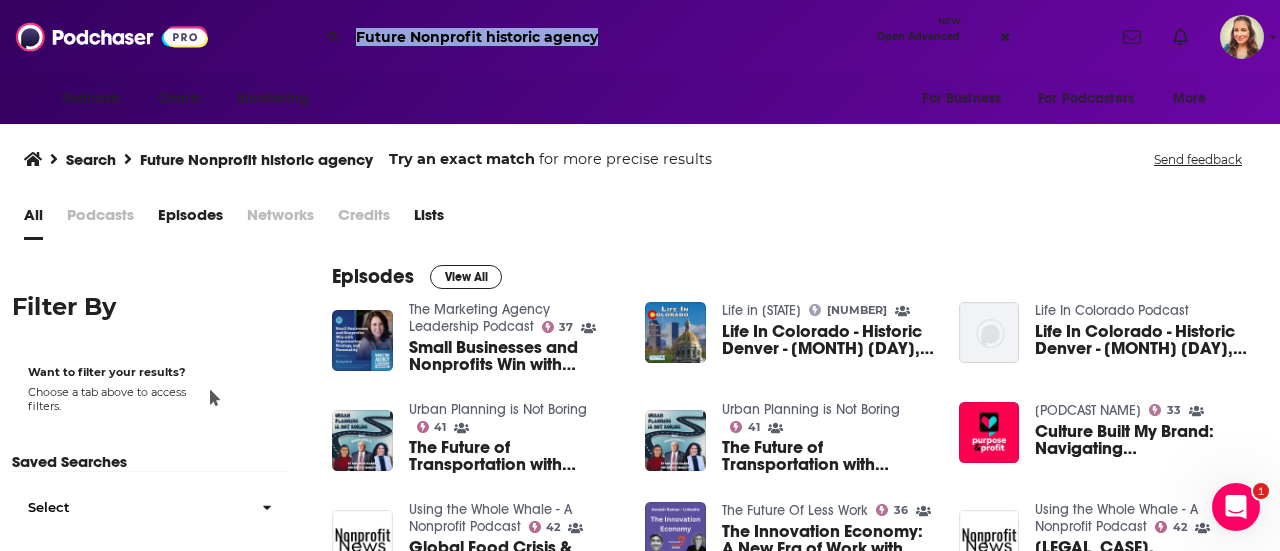click on "Future Nonprofit historic agency Open Advanced New" at bounding box center [670, 37] 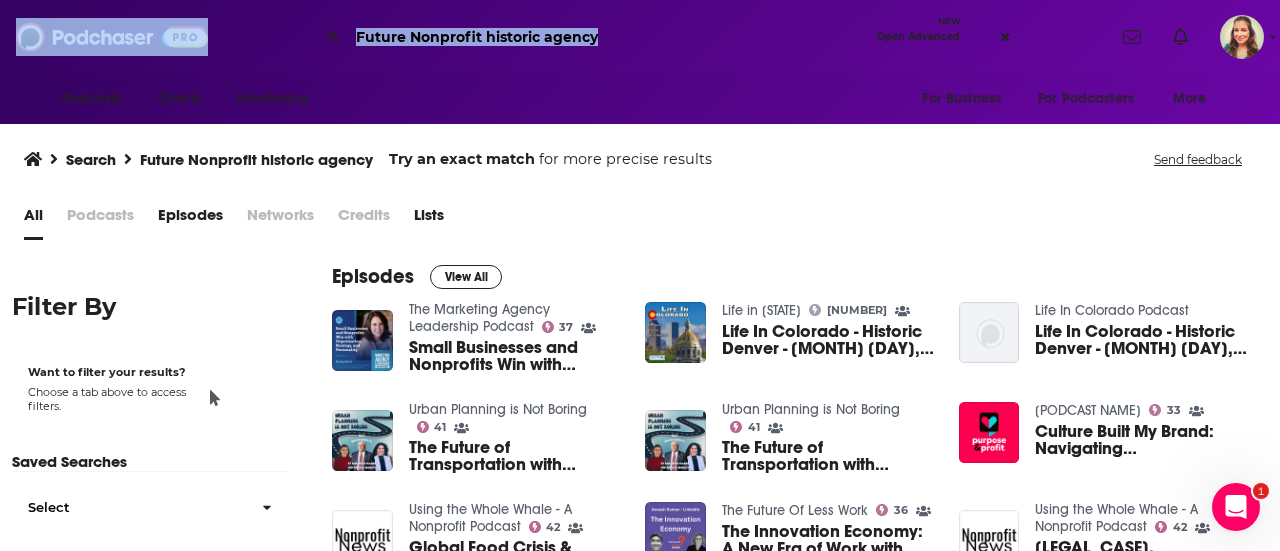 click on "Future Nonprofit historic agency Open Advanced New" at bounding box center (670, 37) 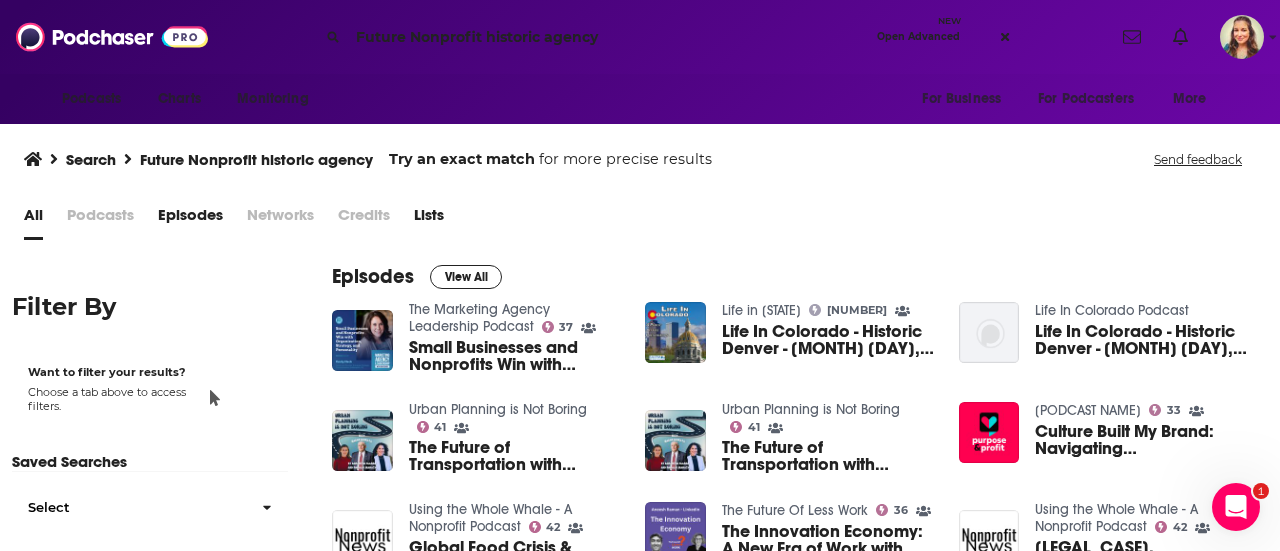 click on "Future Nonprofit historic agency" at bounding box center [608, 37] 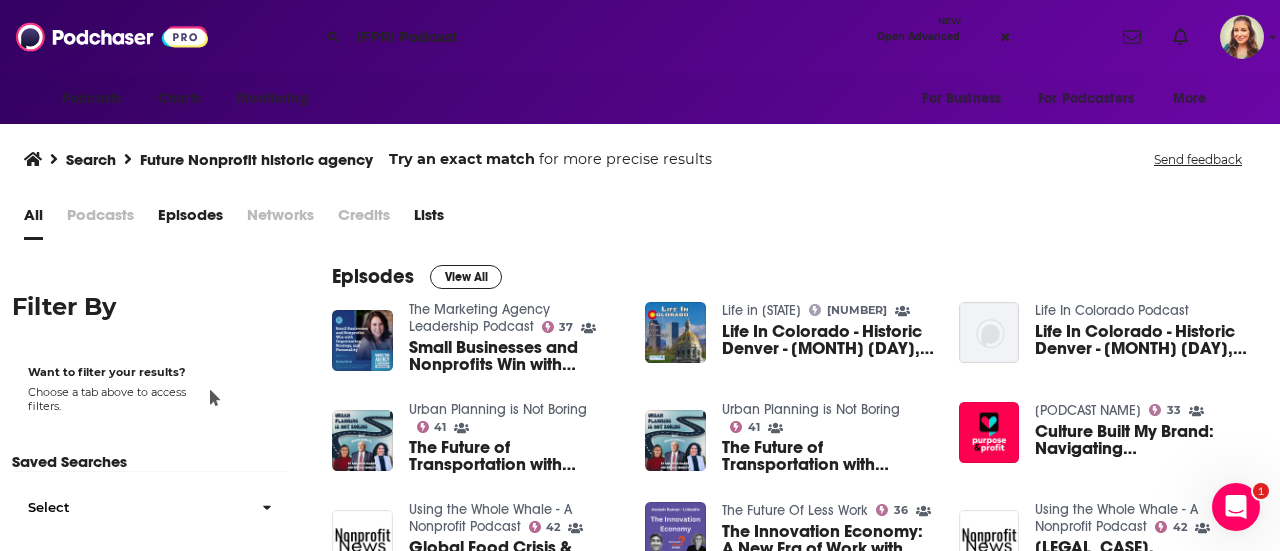 type on "IFPRI Podcast" 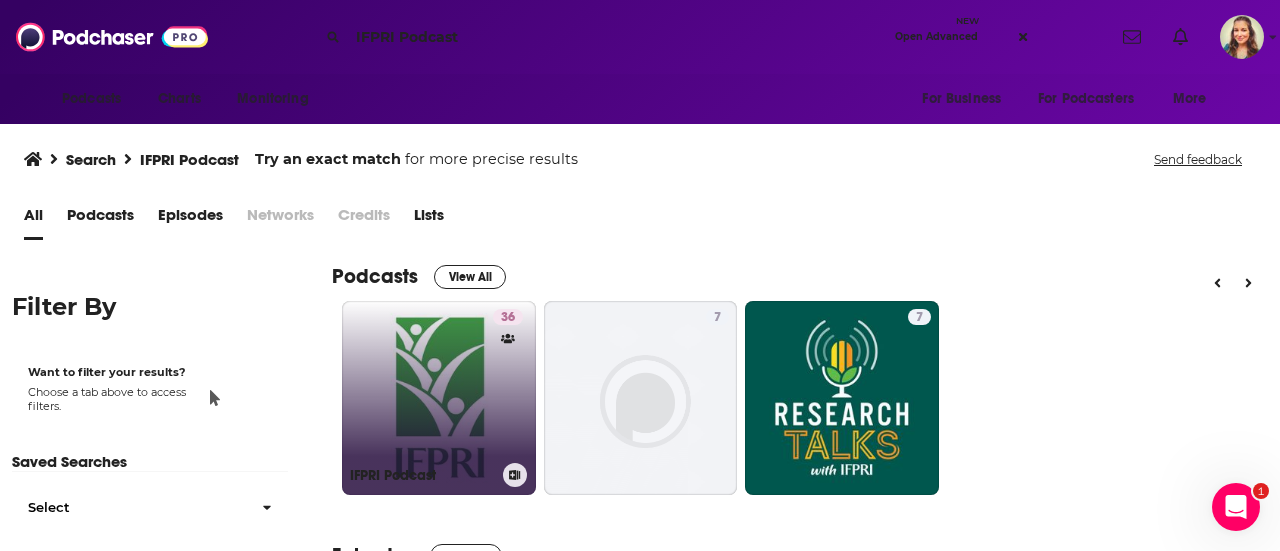 click on "36 IFPRI Podcast" at bounding box center [439, 398] 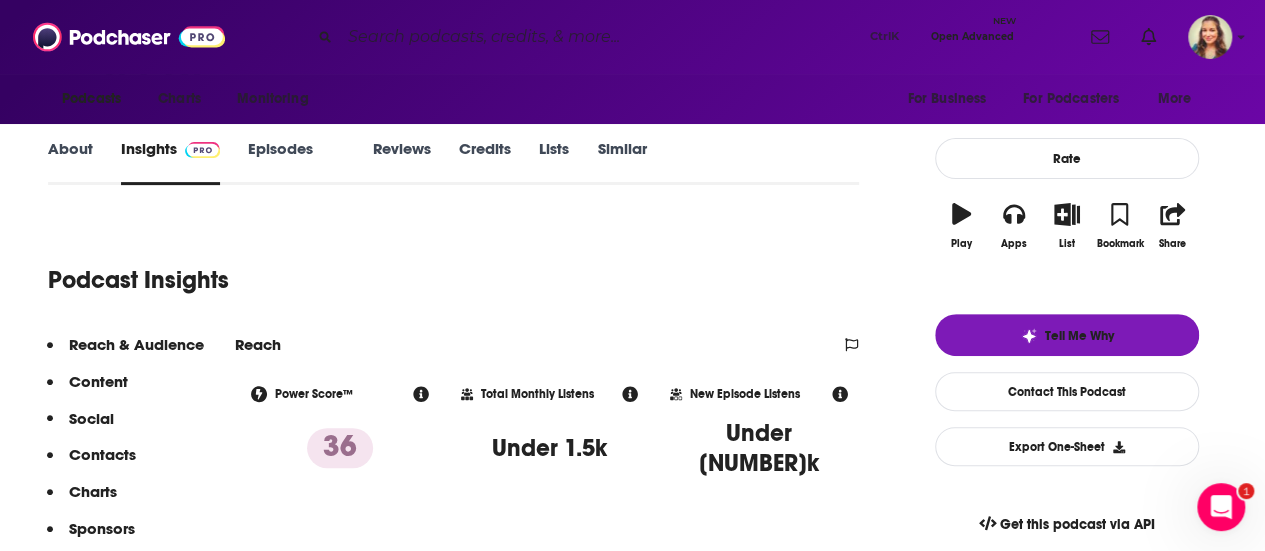 scroll, scrollTop: 244, scrollLeft: 0, axis: vertical 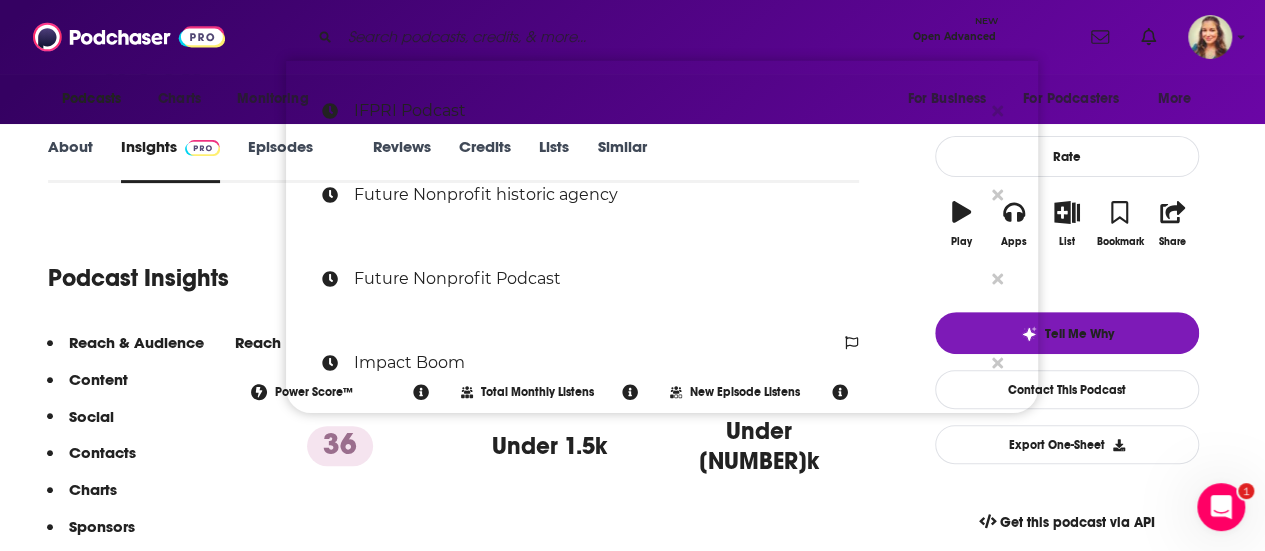click at bounding box center [622, 37] 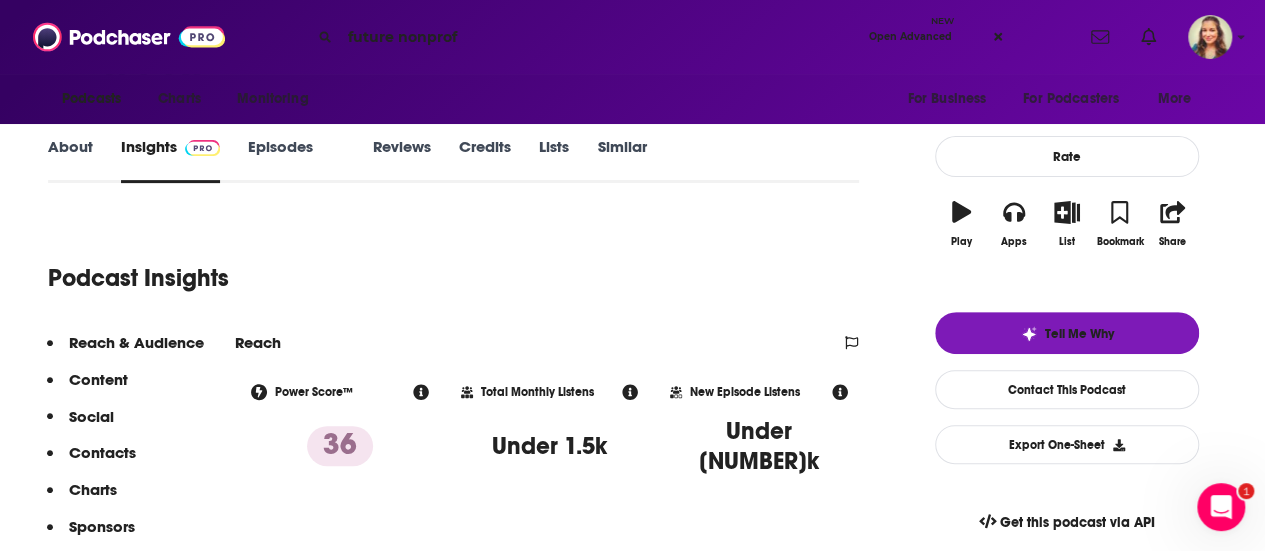 type on "future nonprofi" 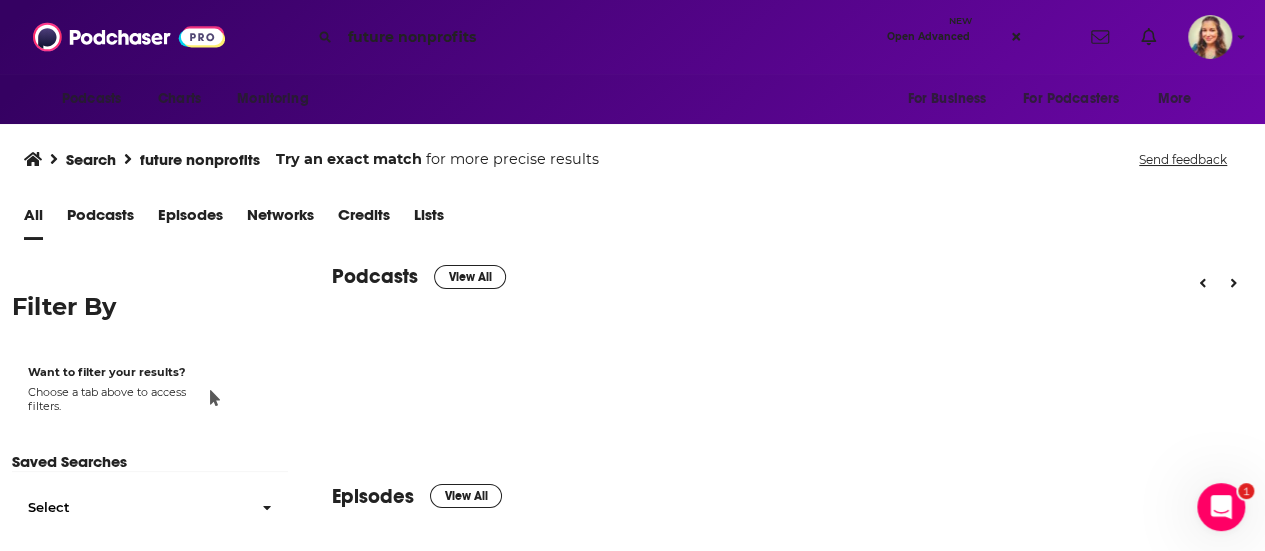 scroll, scrollTop: 0, scrollLeft: 0, axis: both 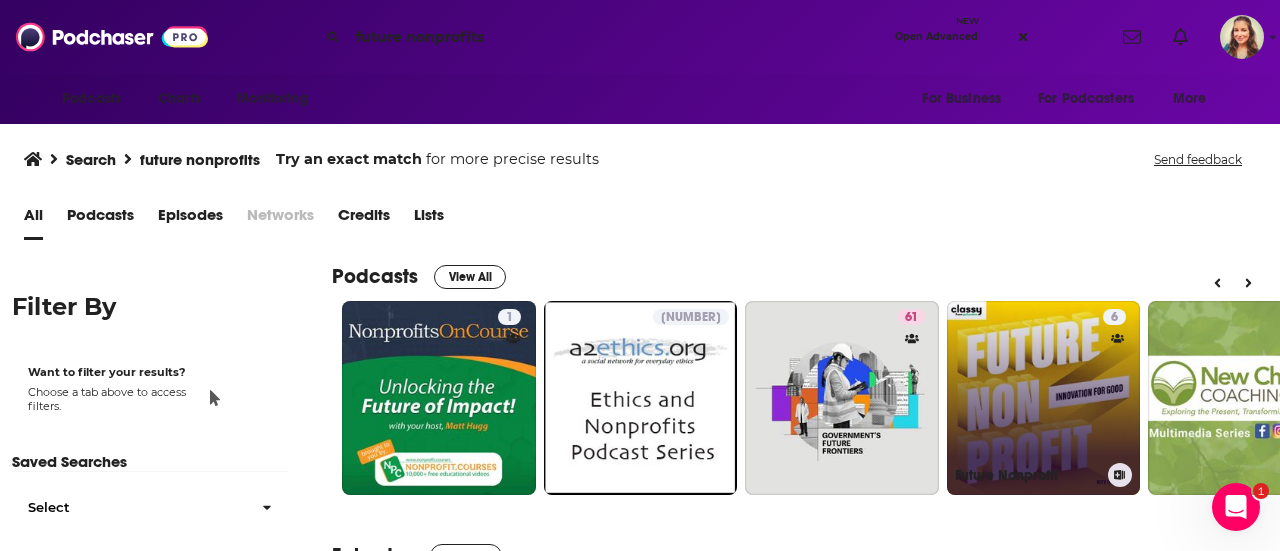 click on "6 Future Nonprofit" at bounding box center (1044, 398) 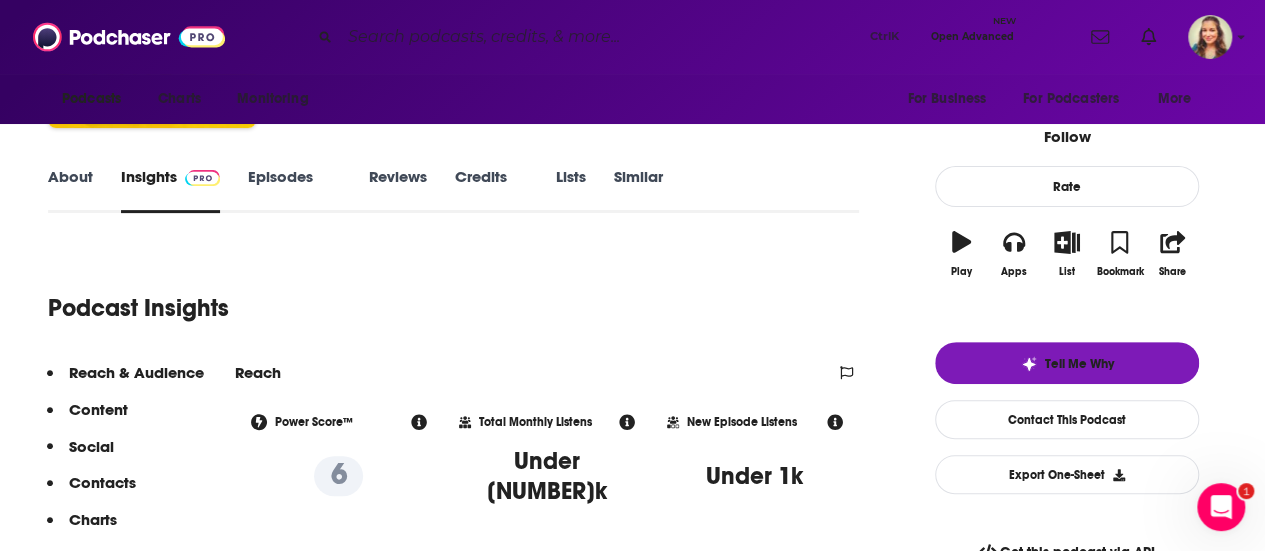 scroll, scrollTop: 215, scrollLeft: 0, axis: vertical 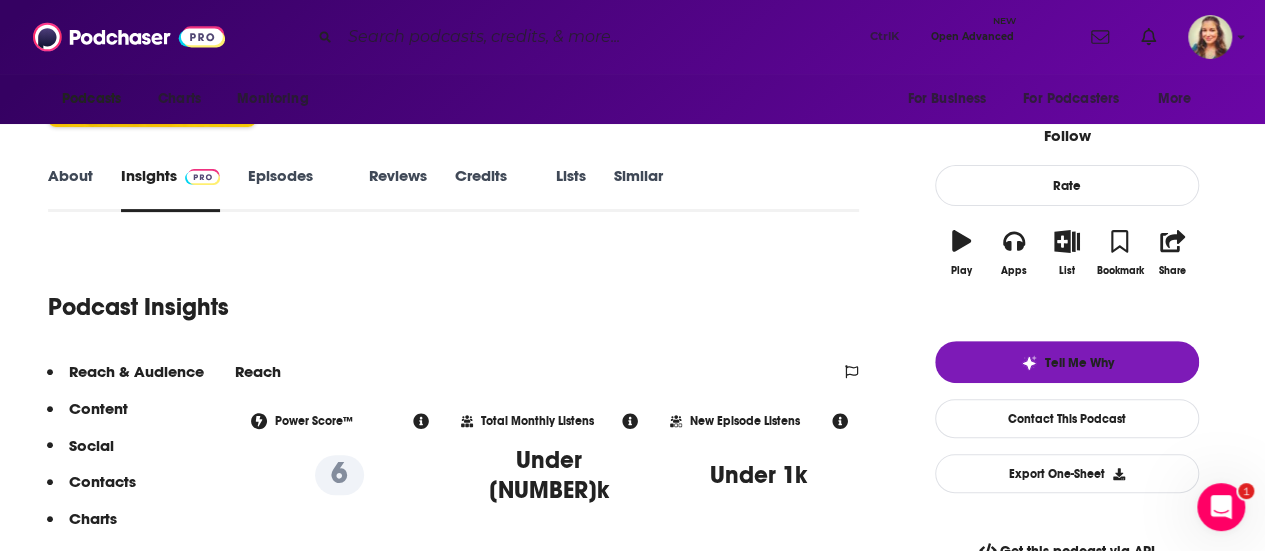click at bounding box center (601, 37) 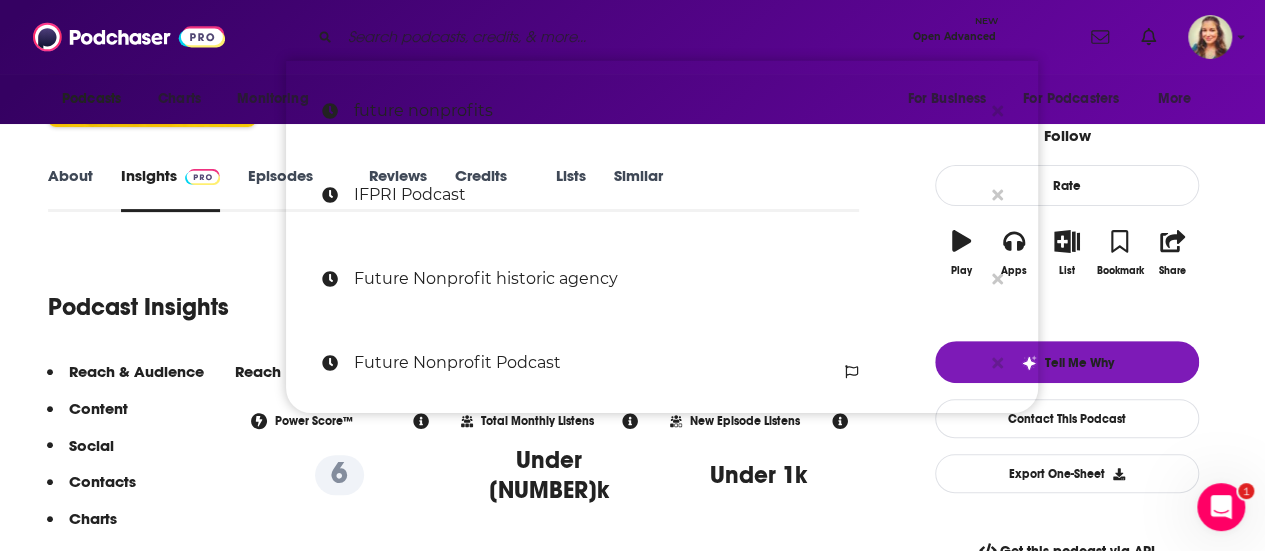 paste on "[PRODUCT] of All Time" 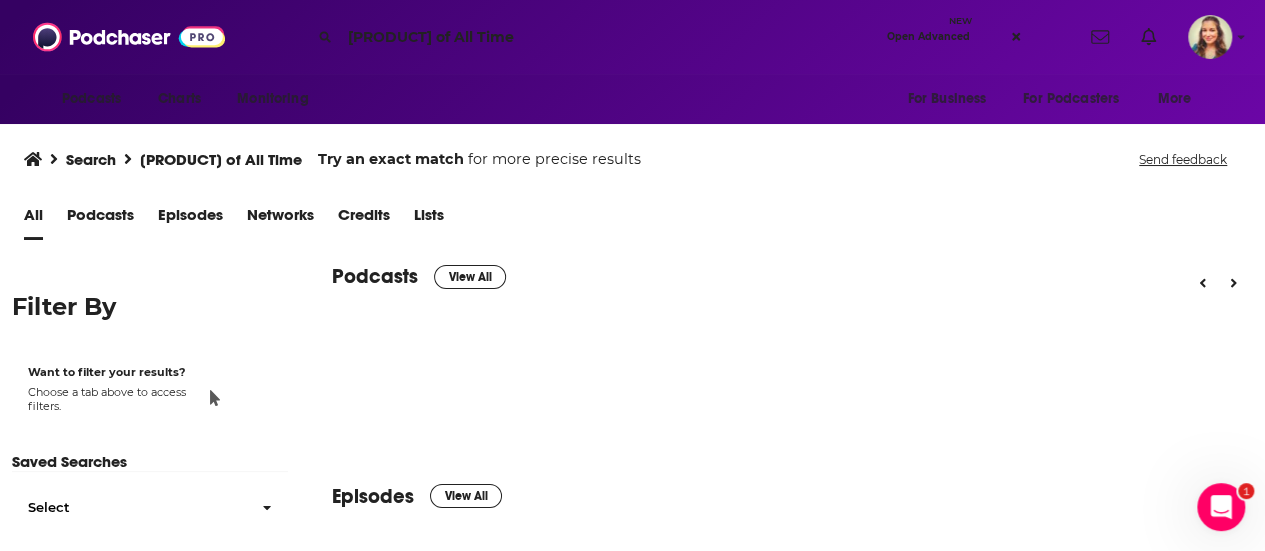 scroll, scrollTop: 0, scrollLeft: 0, axis: both 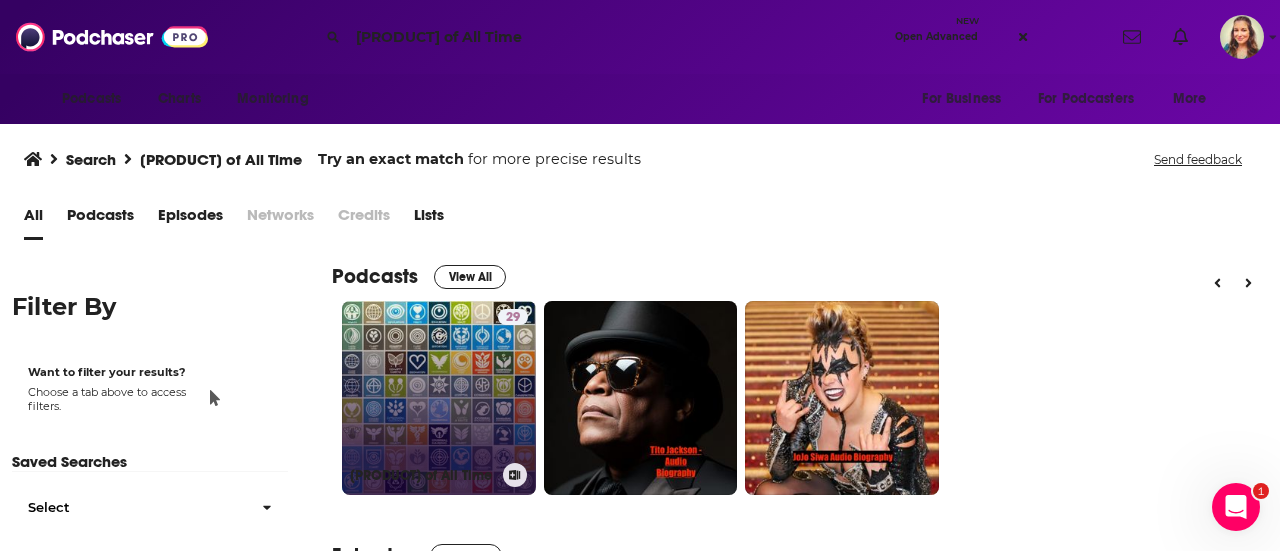 click on "[NUMBER] [PRODUCT] of All Time" at bounding box center [439, 398] 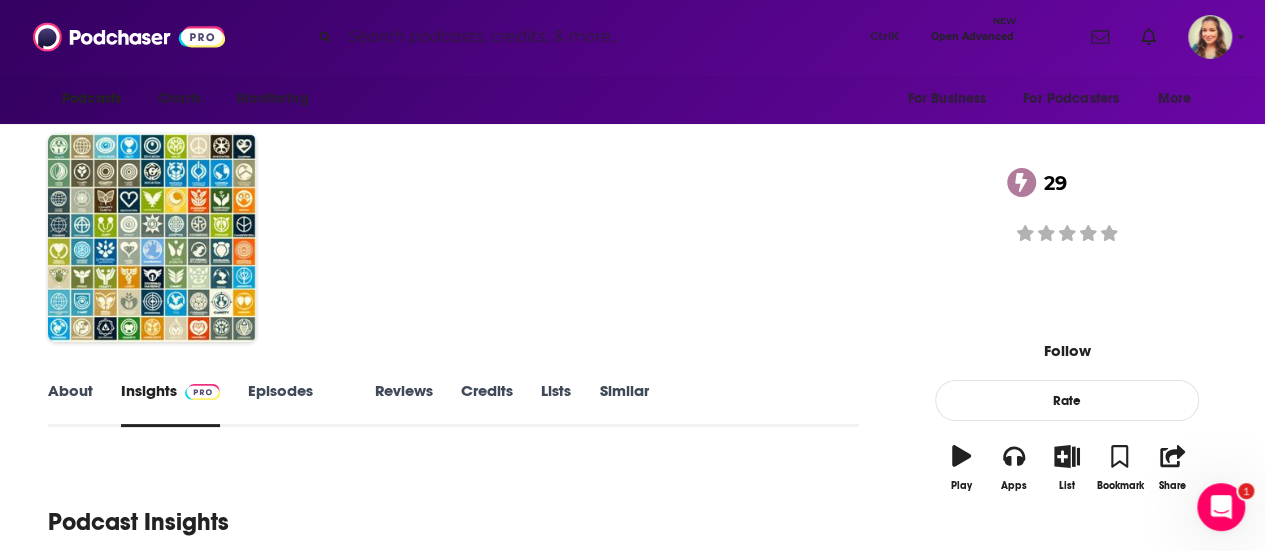 scroll, scrollTop: 1, scrollLeft: 0, axis: vertical 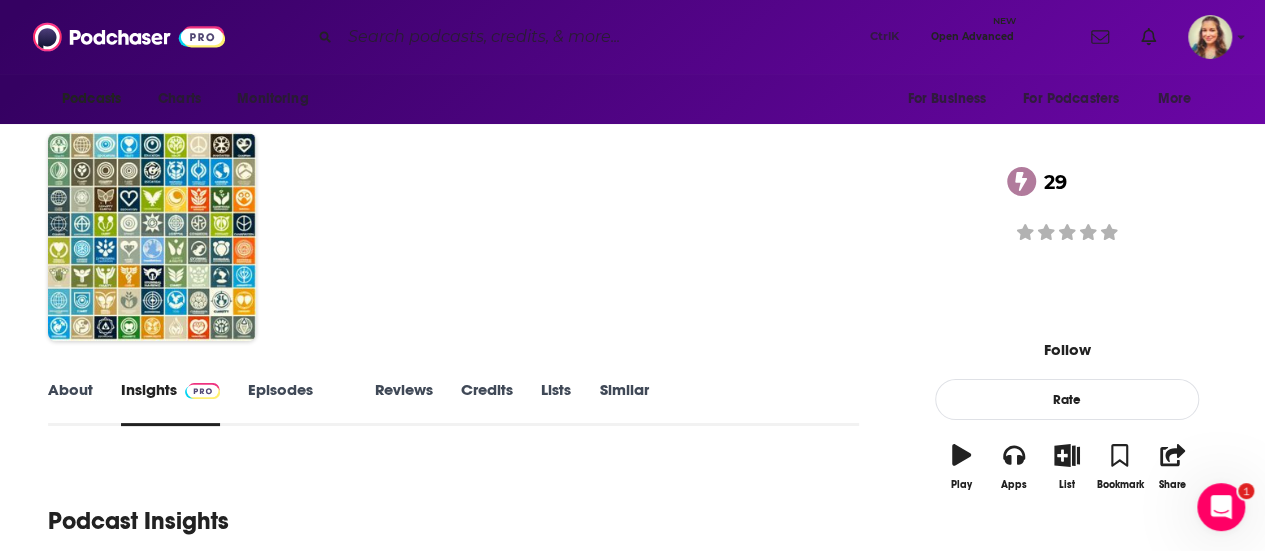 drag, startPoint x: 308, startPoint y: 195, endPoint x: 260, endPoint y: 179, distance: 50.596443 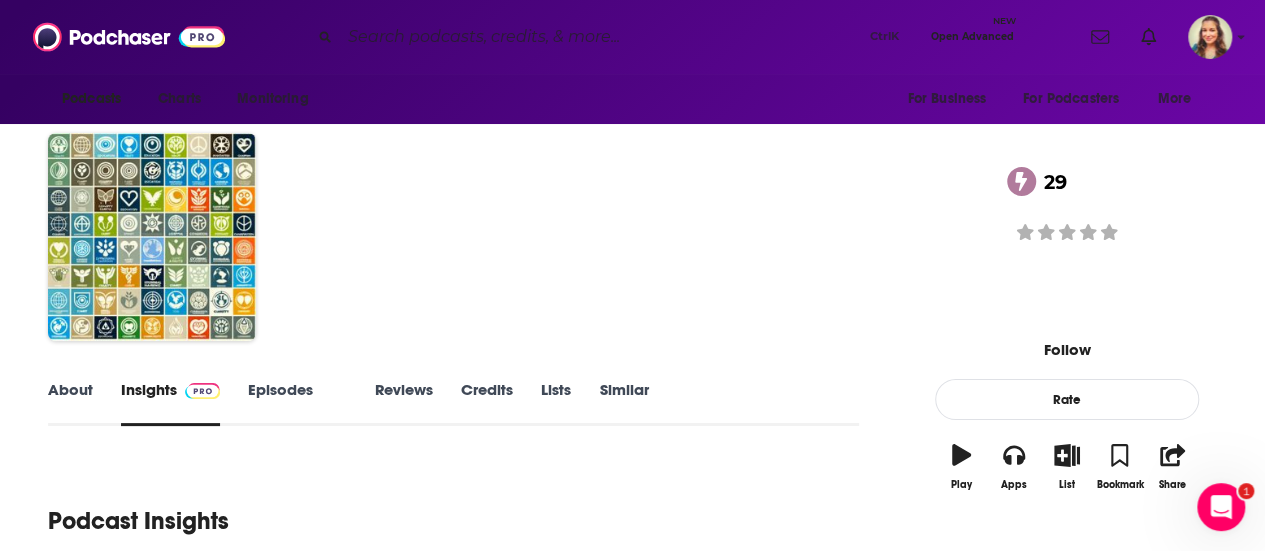 click on "[COMPANY NAME] [PODCAST NAME] [NUMBER] A podcast [NUMBER] Good podcast? Give it some love!" at bounding box center [632, 241] 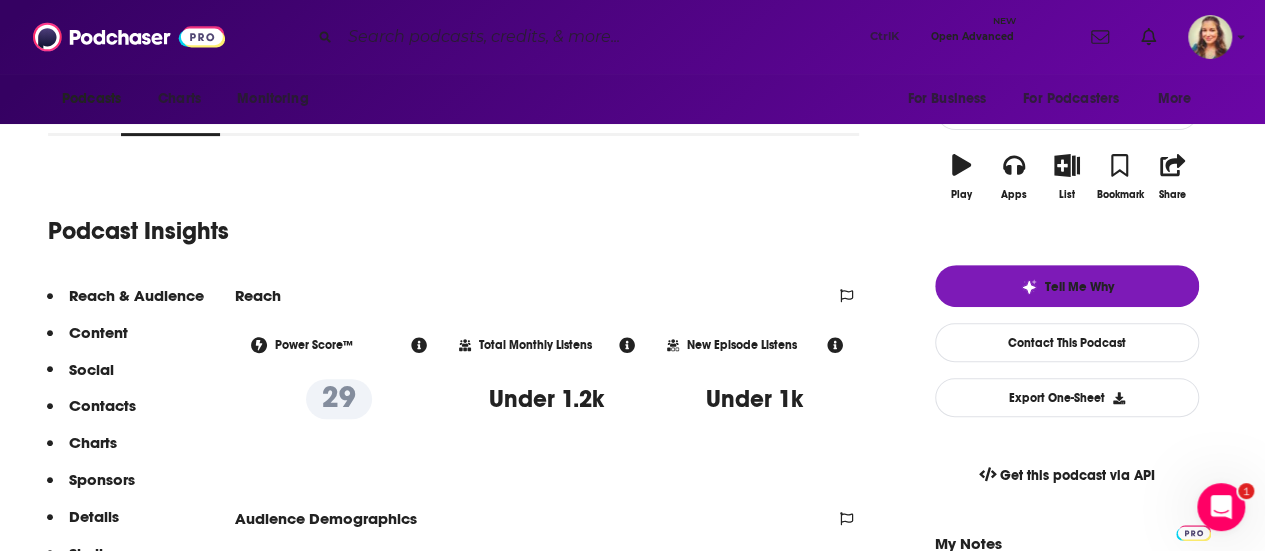 scroll, scrollTop: 292, scrollLeft: 0, axis: vertical 